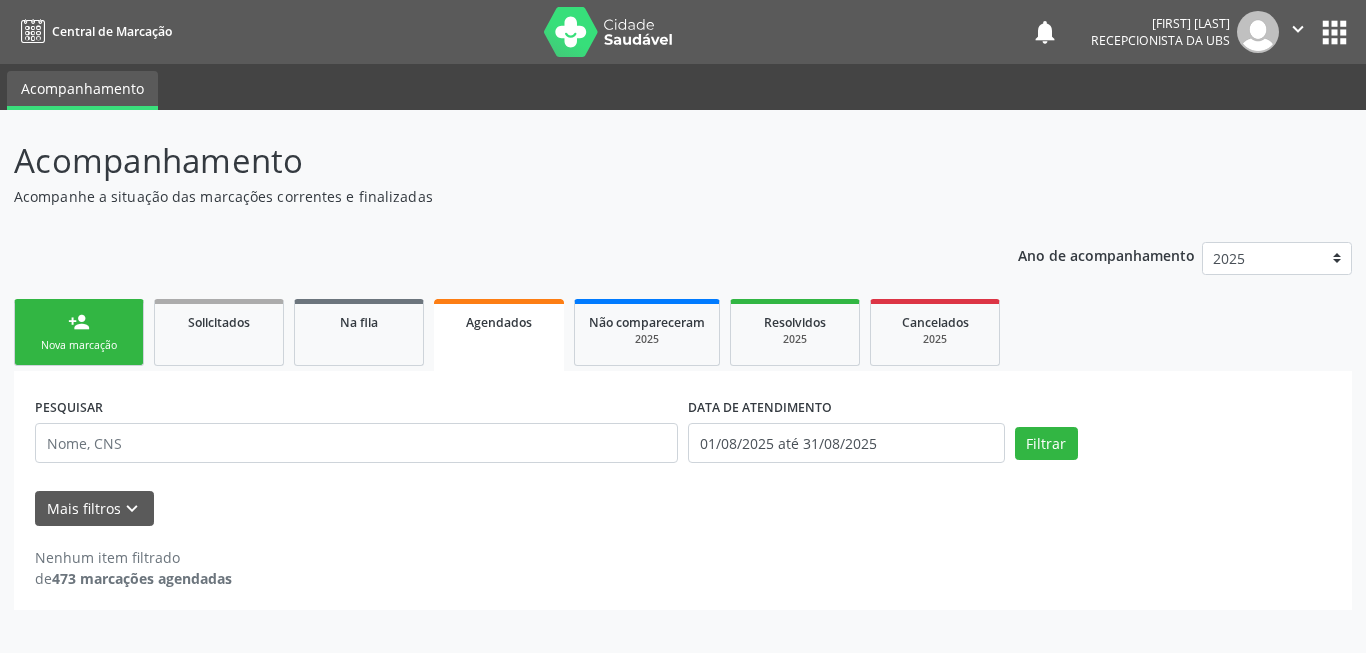 click on "Nova marcação" at bounding box center [79, 345] 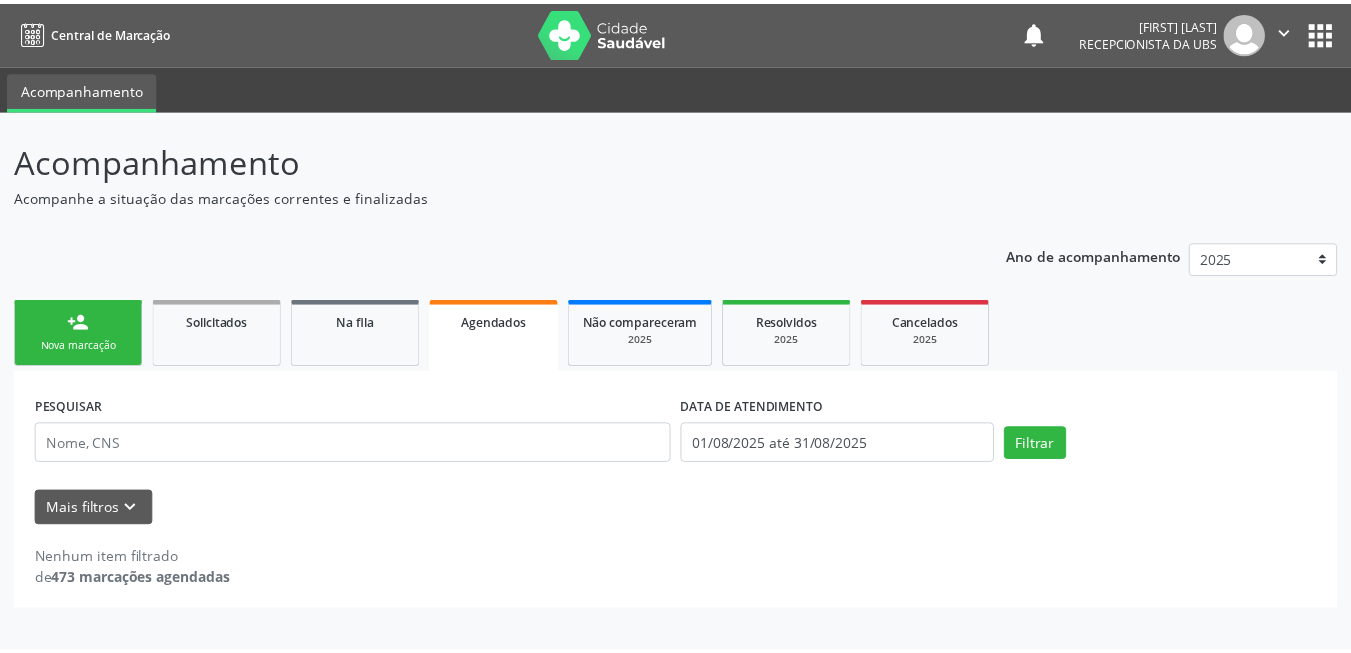 scroll, scrollTop: 0, scrollLeft: 0, axis: both 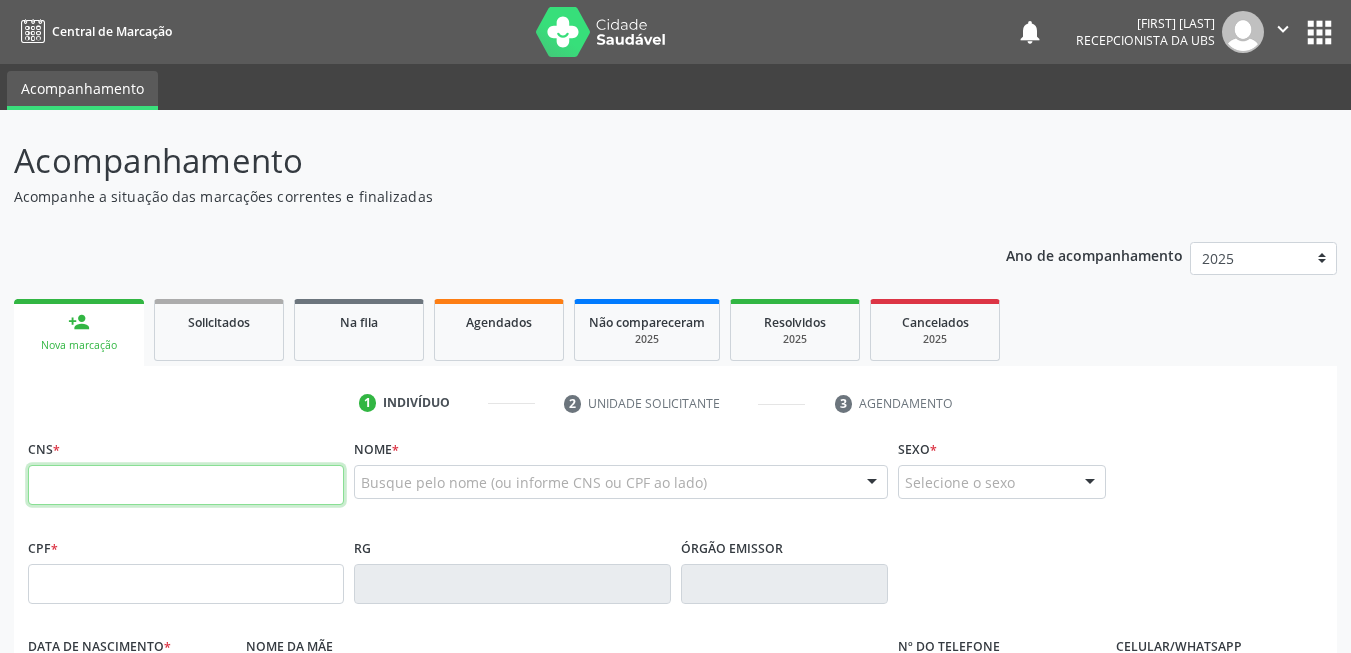 click at bounding box center [186, 485] 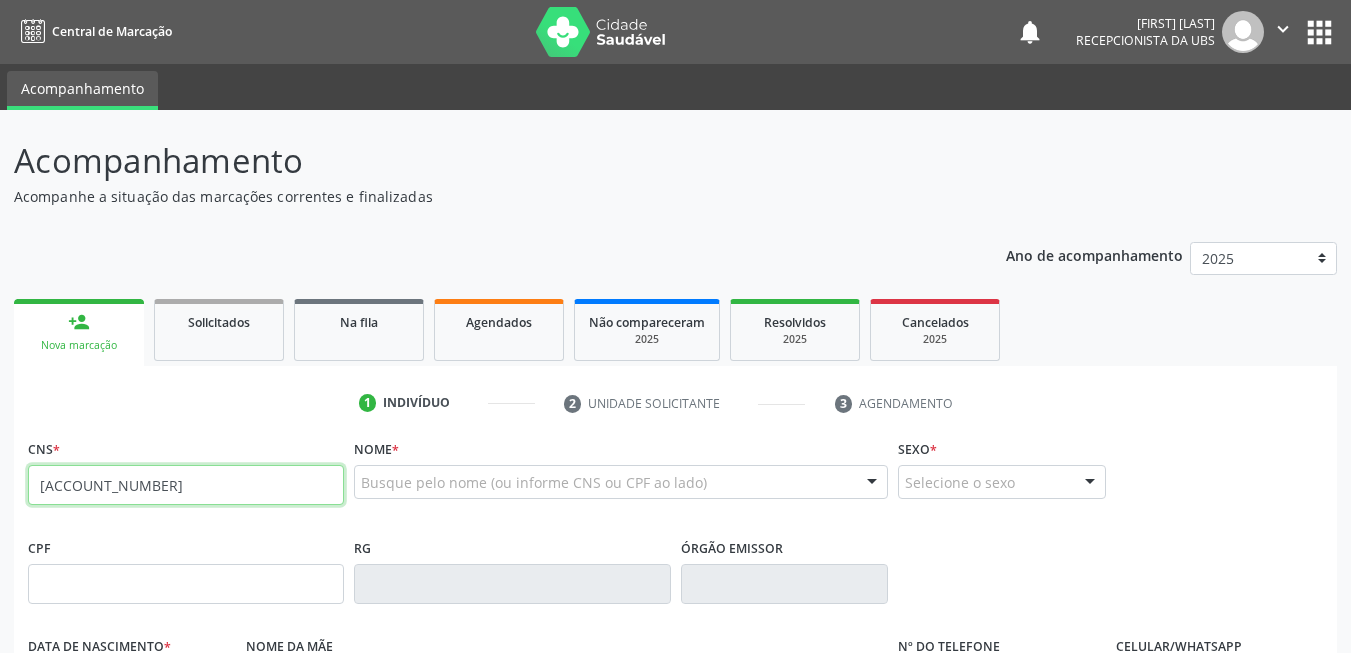 type on "[ACCOUNT_NUMBER]" 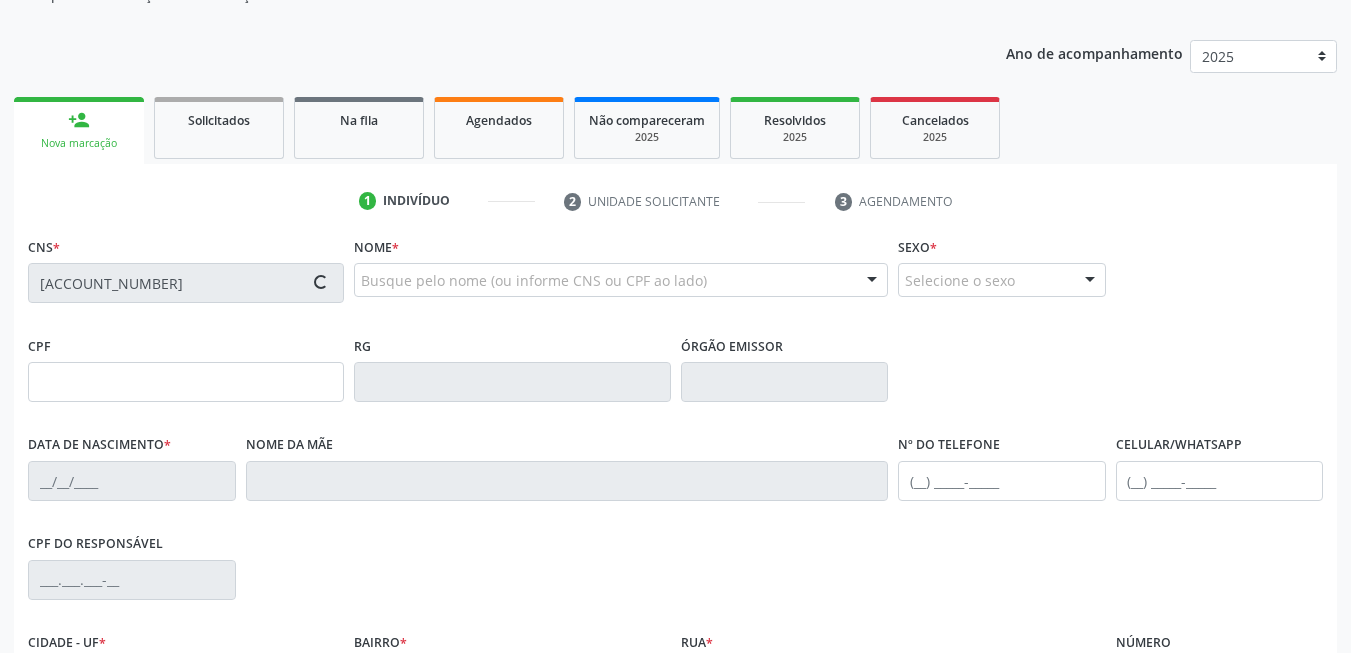 scroll, scrollTop: 400, scrollLeft: 0, axis: vertical 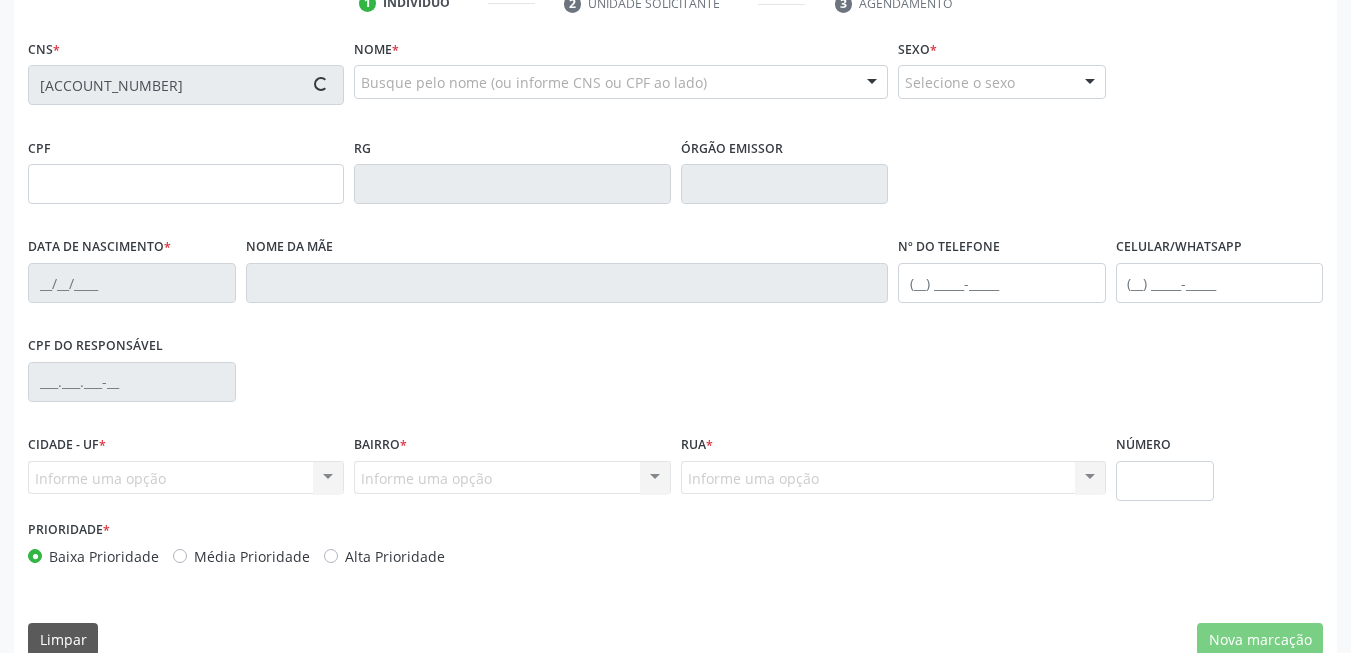type on "[SSN]" 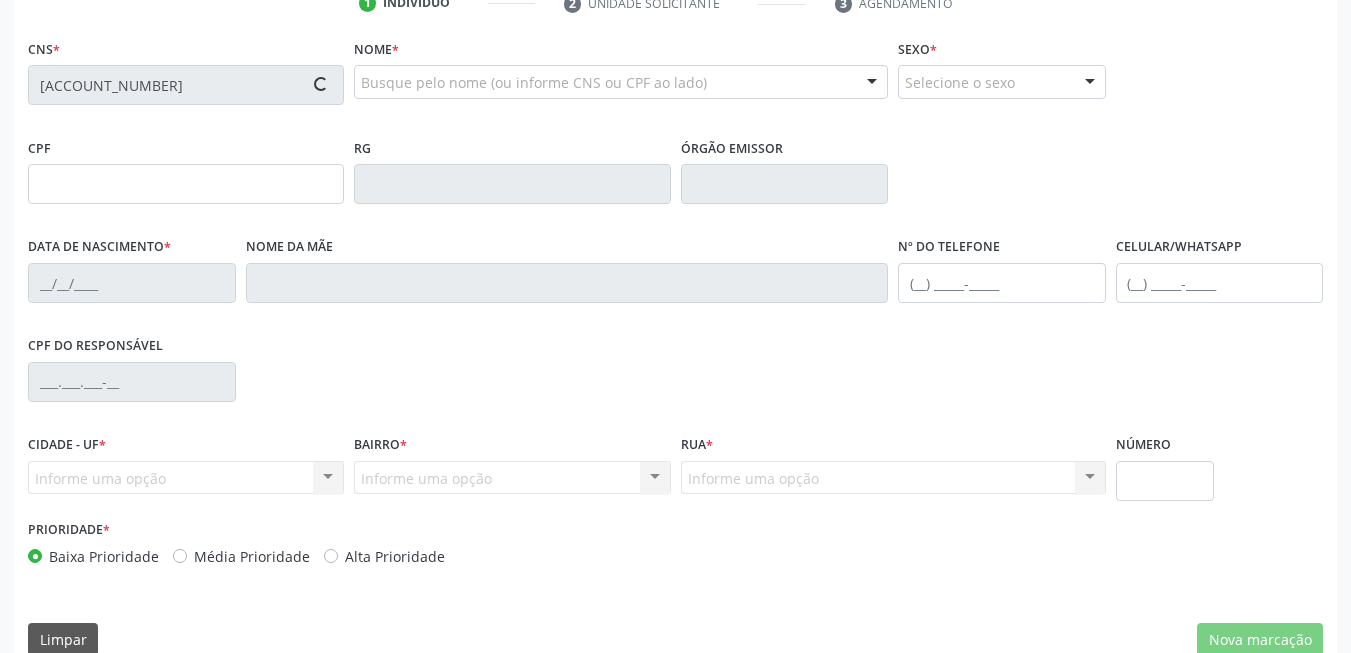 type on "[FIRST] [LAST] dos Santos" 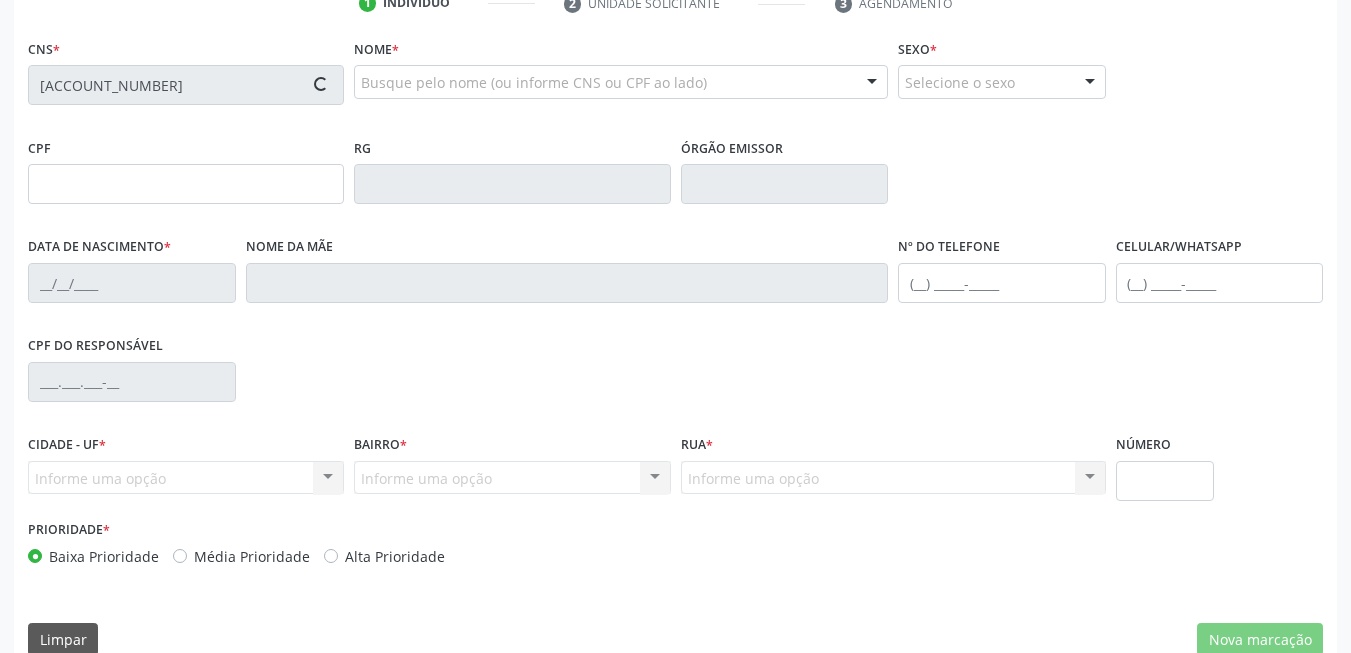 type on "217" 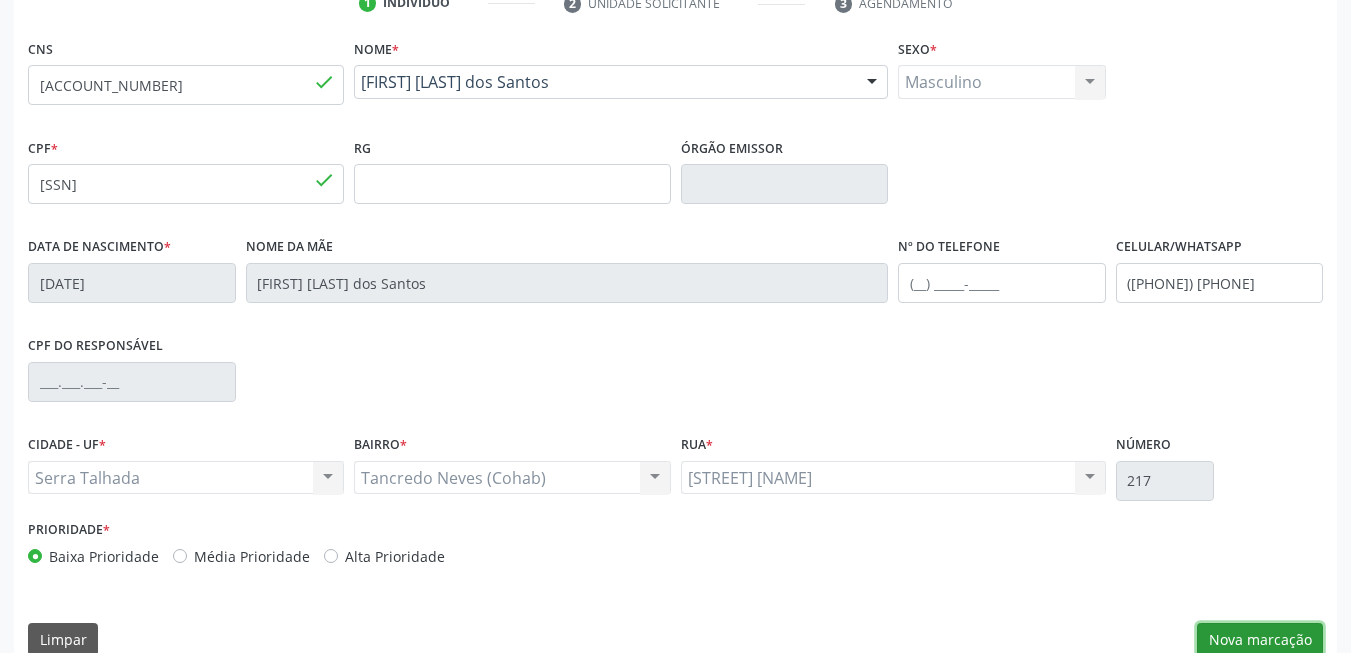 click on "Nova marcação" at bounding box center (1260, 640) 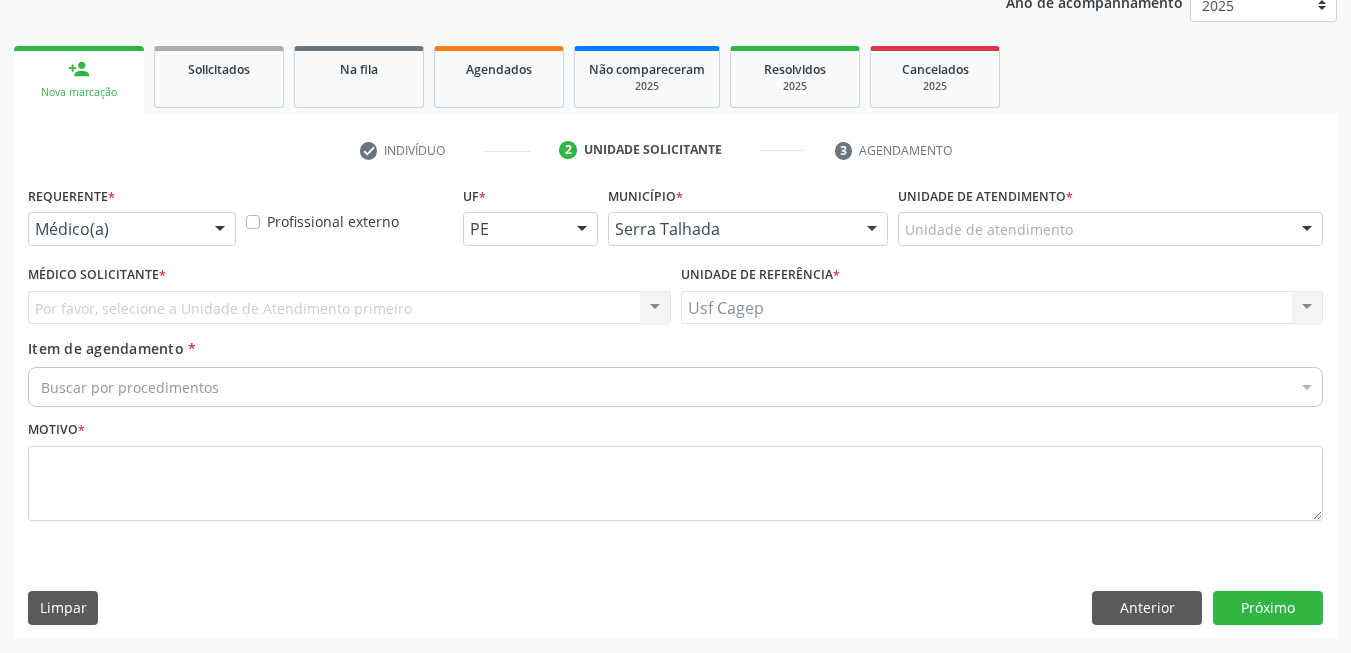 click at bounding box center [220, 230] 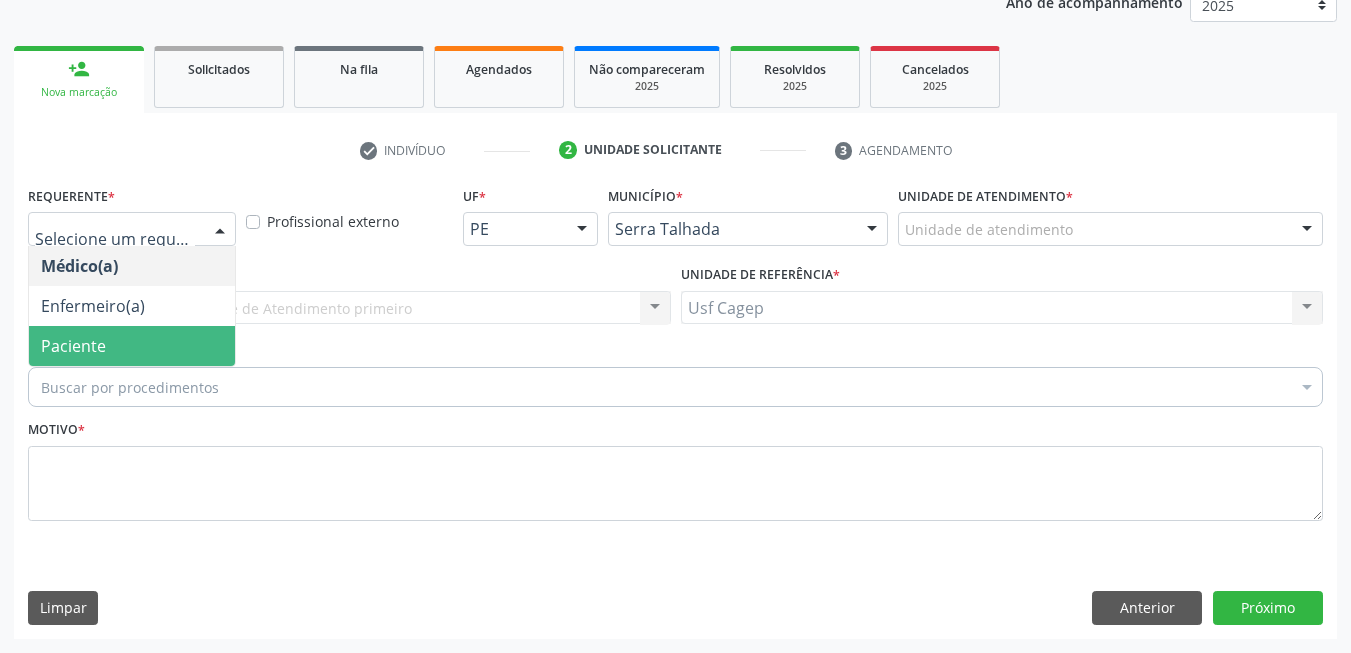 click on "Paciente" at bounding box center (132, 346) 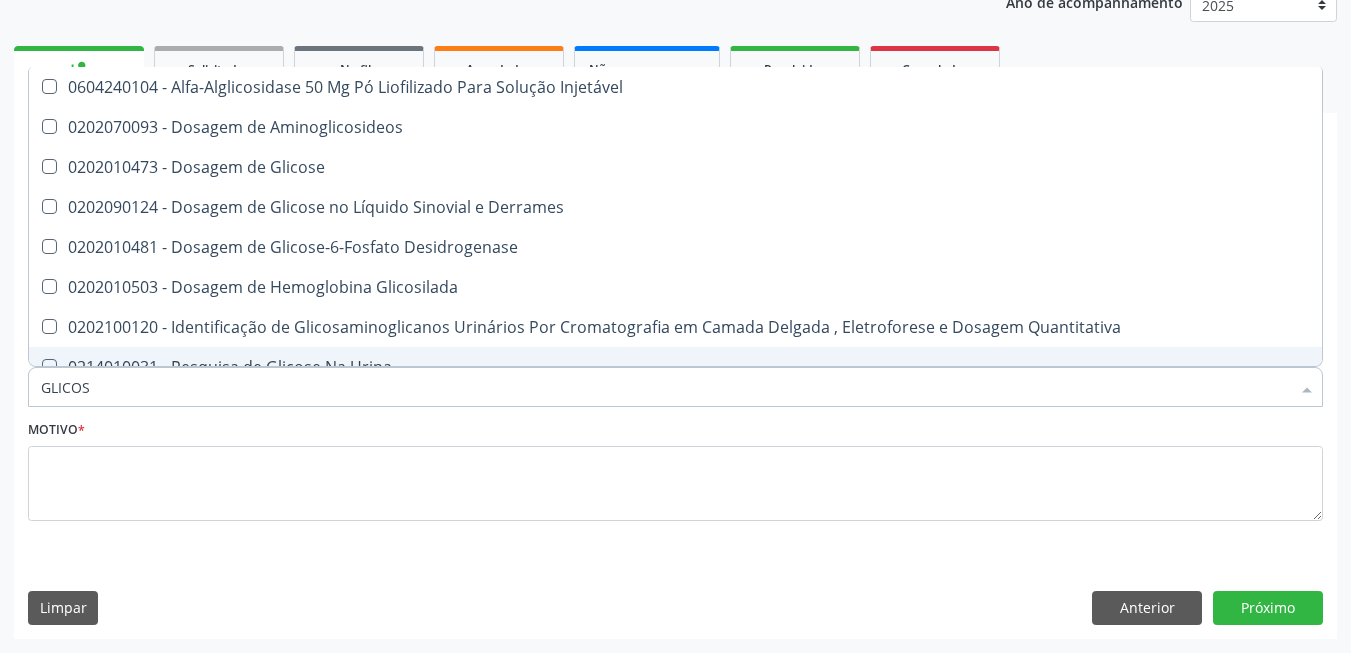 type on "GLICOSE" 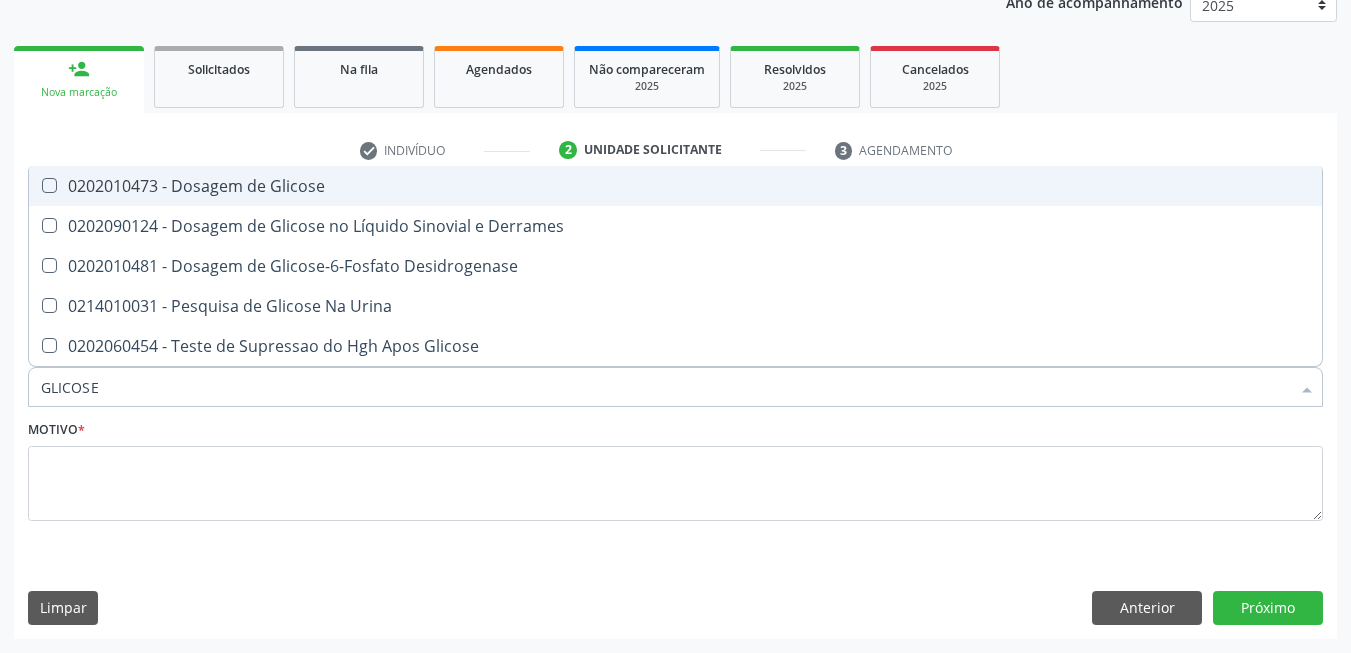 drag, startPoint x: 216, startPoint y: 182, endPoint x: 221, endPoint y: 248, distance: 66.189125 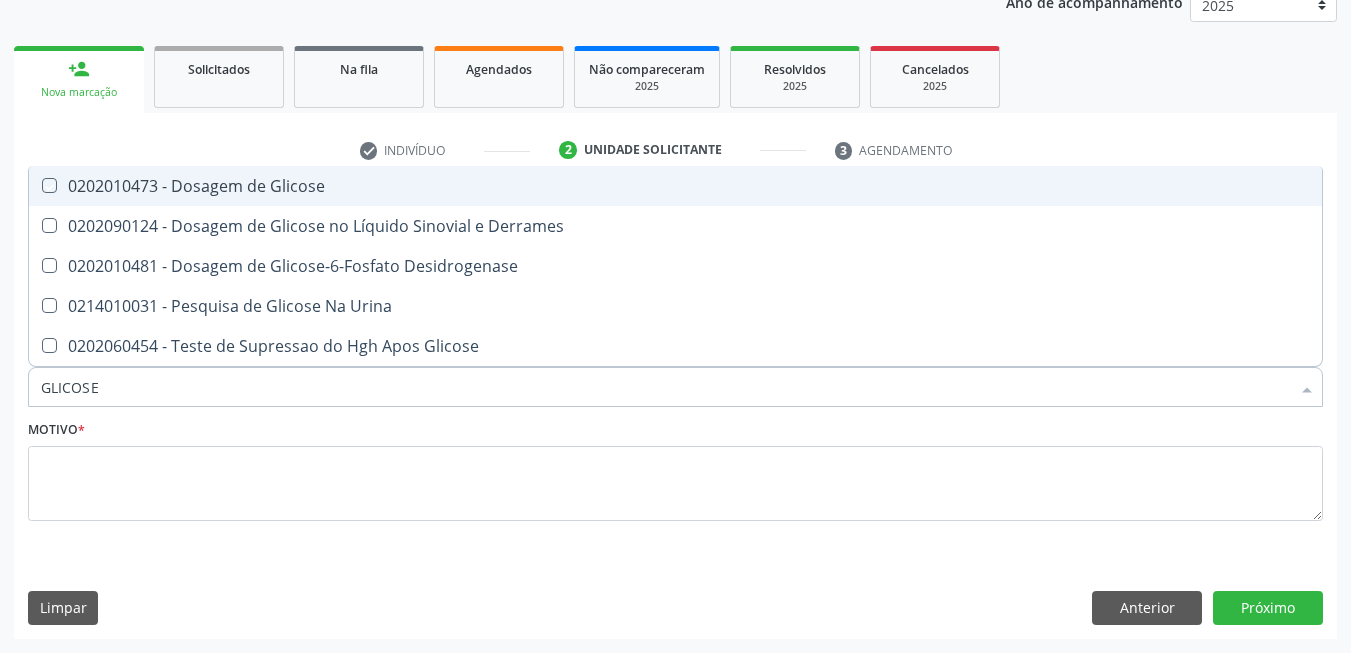 checkbox on "true" 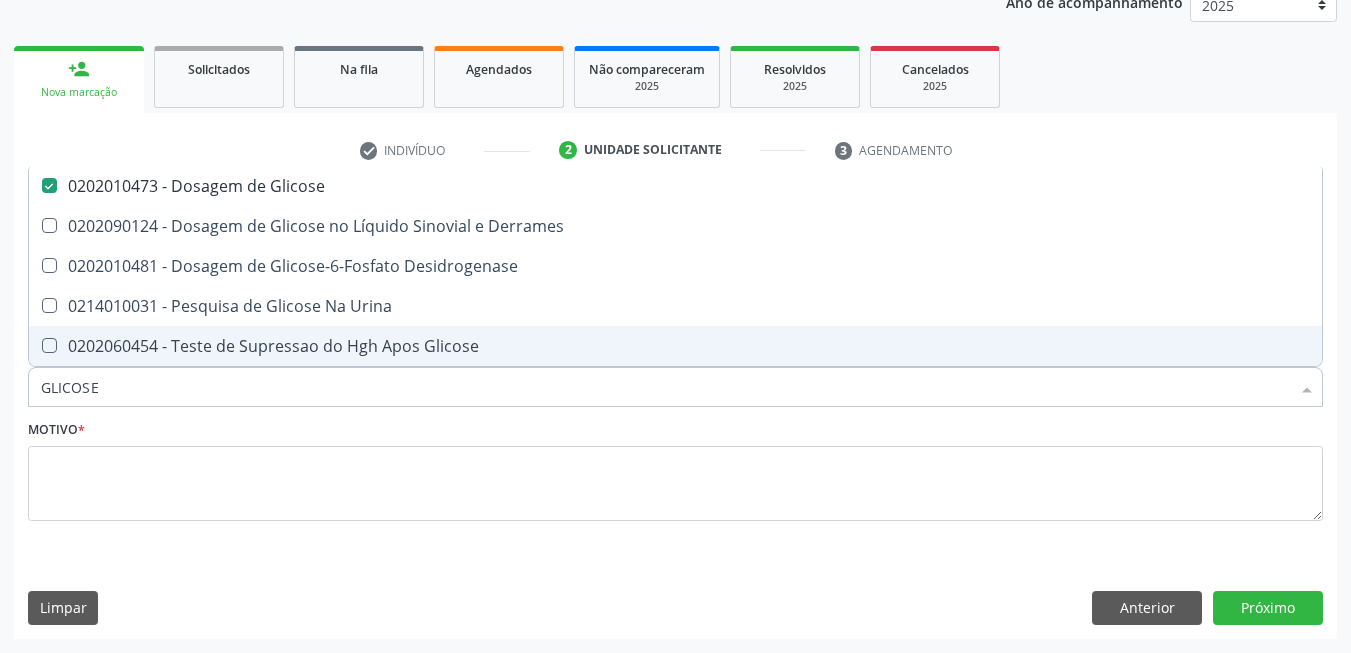 click on "GLICOSE" at bounding box center (665, 387) 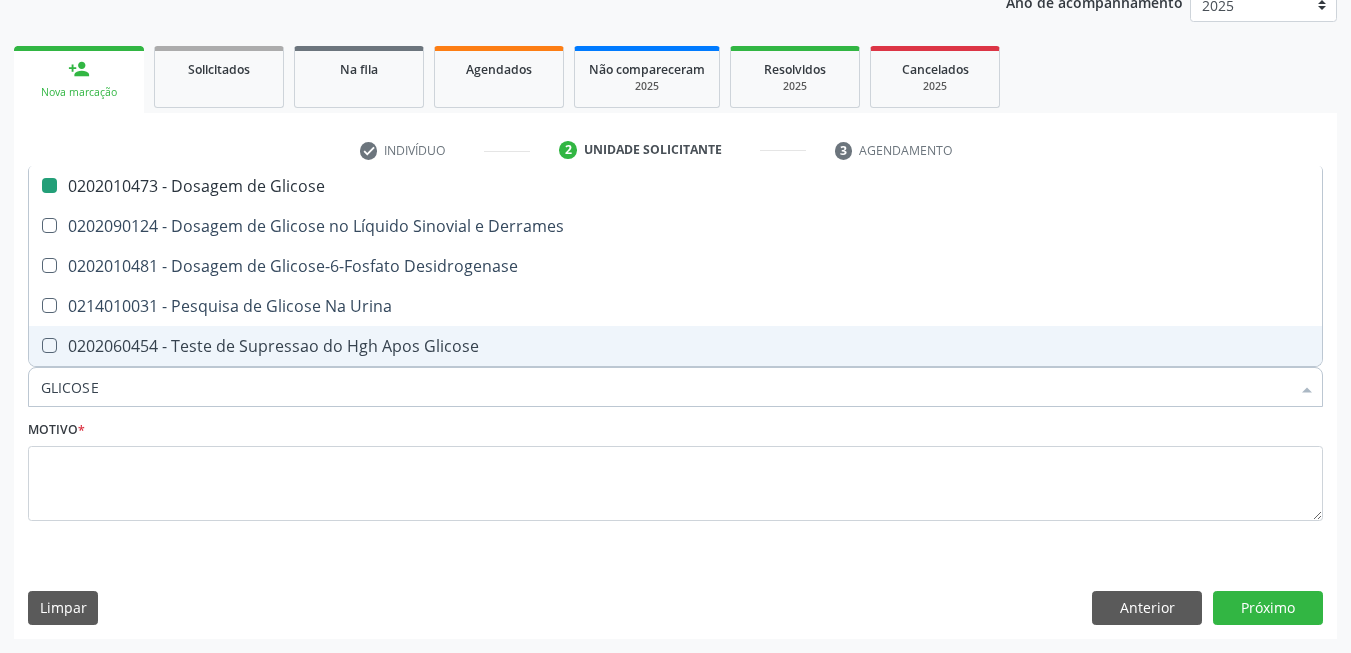 type on "C" 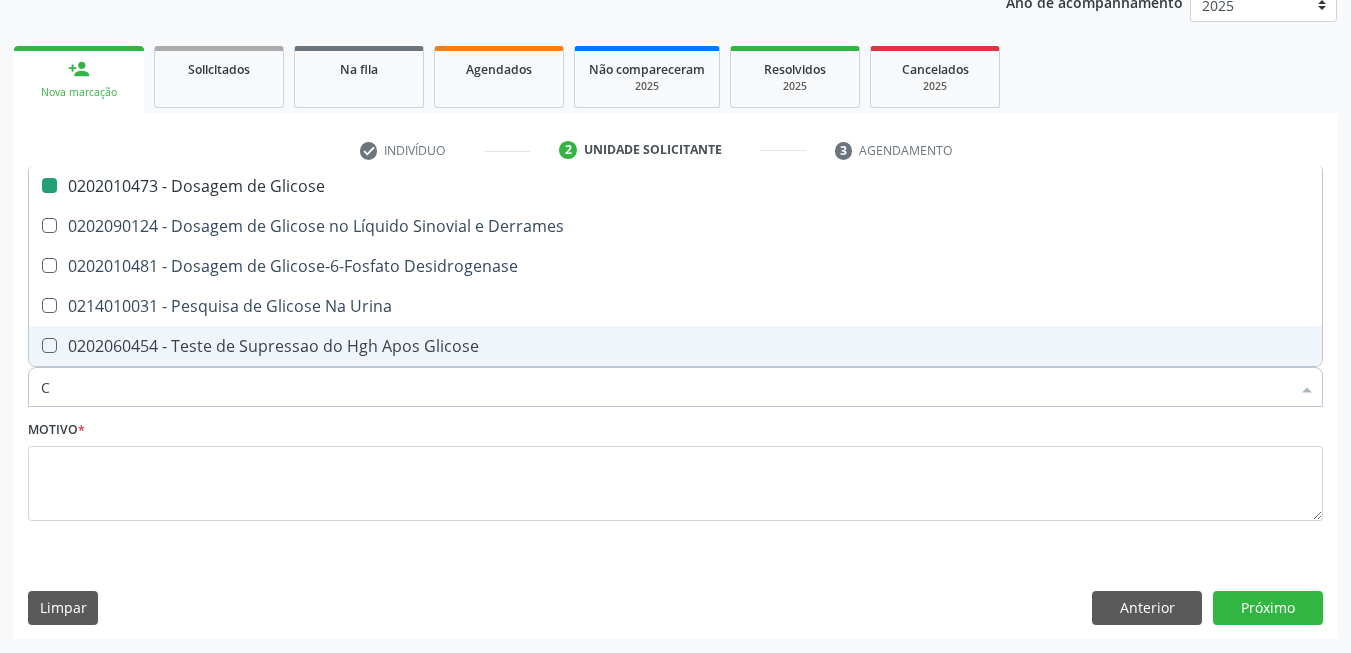 checkbox on "false" 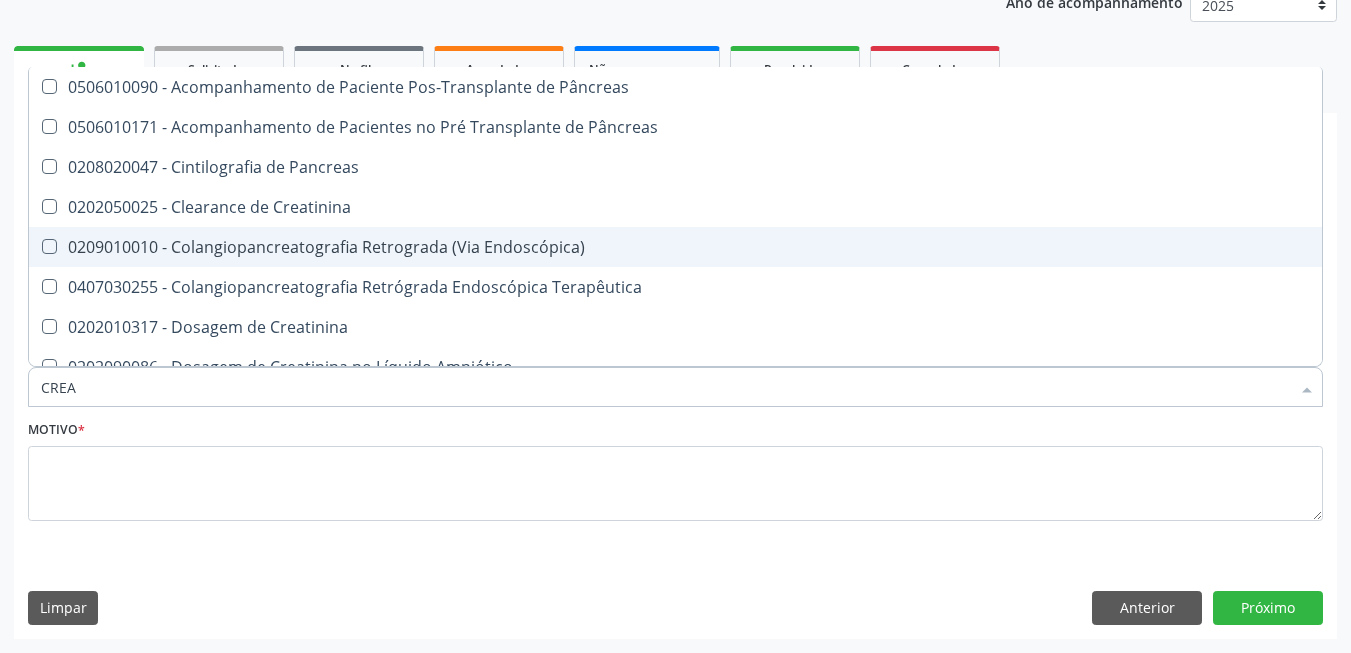 type on "CREAT" 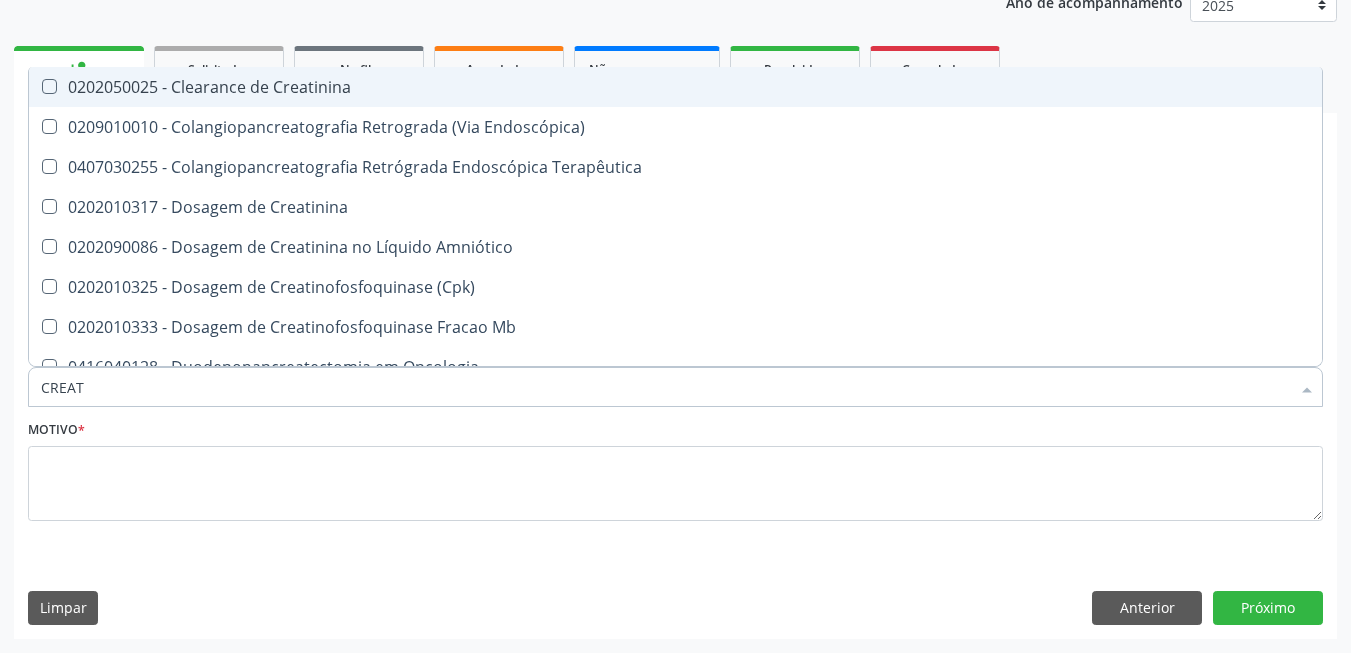 click on "0202050025 - Clearance de Creatinina" at bounding box center (675, 87) 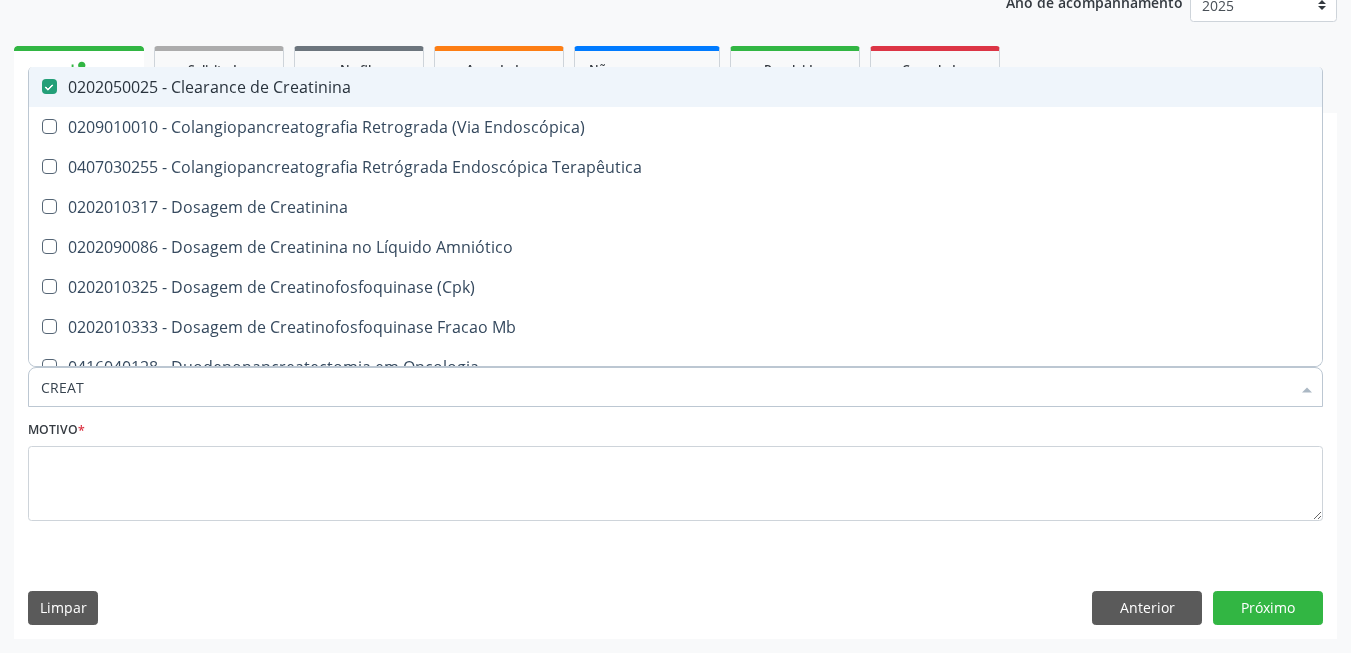 click on "0202050025 - Clearance de Creatinina" at bounding box center [675, 87] 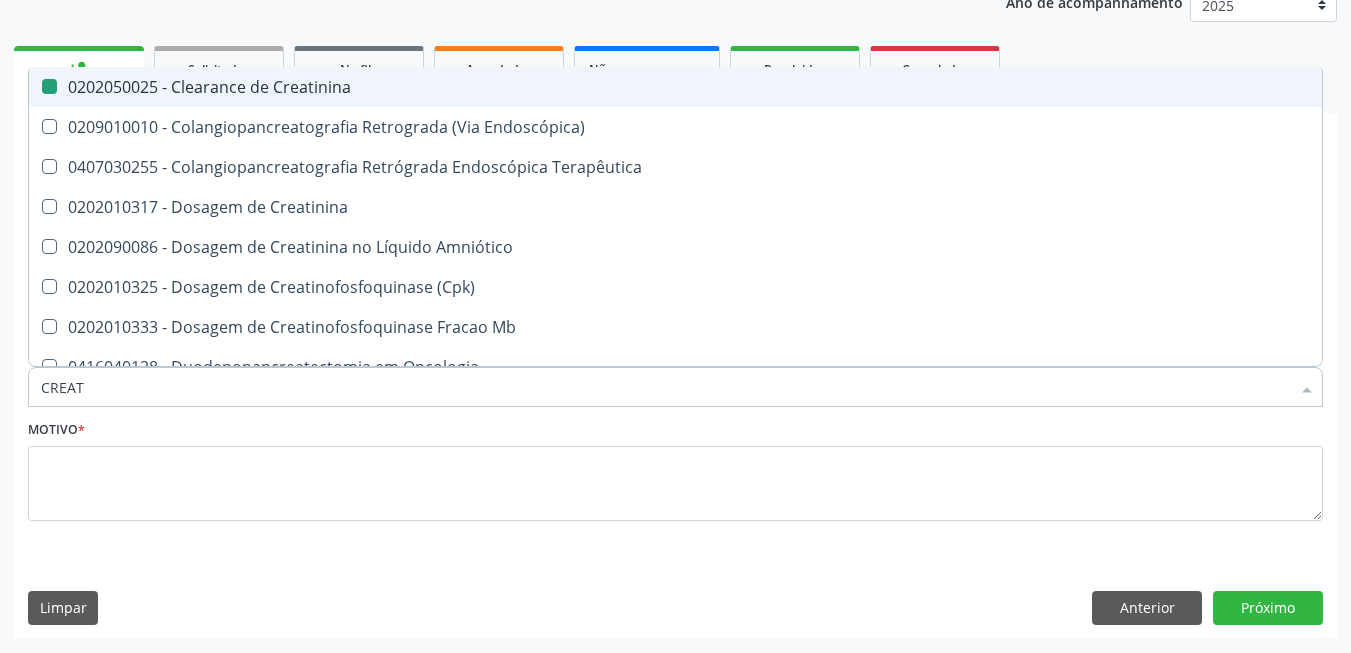 checkbox on "false" 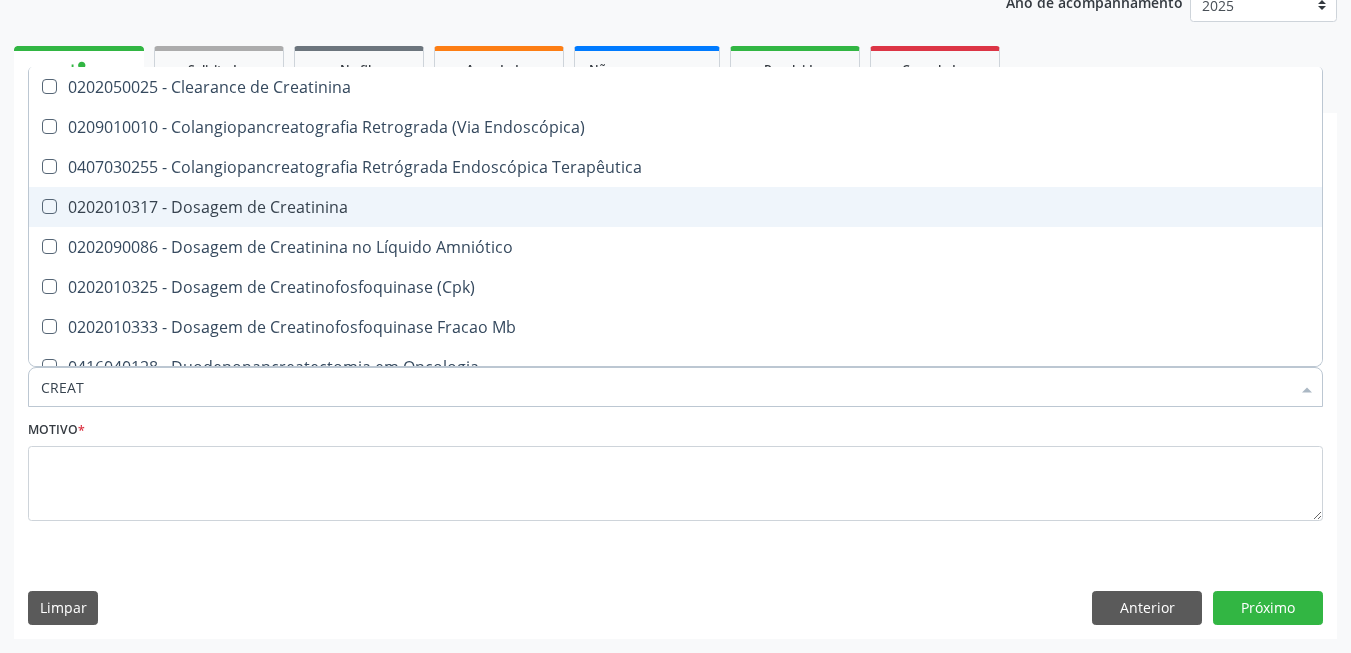 drag, startPoint x: 175, startPoint y: 204, endPoint x: 175, endPoint y: 238, distance: 34 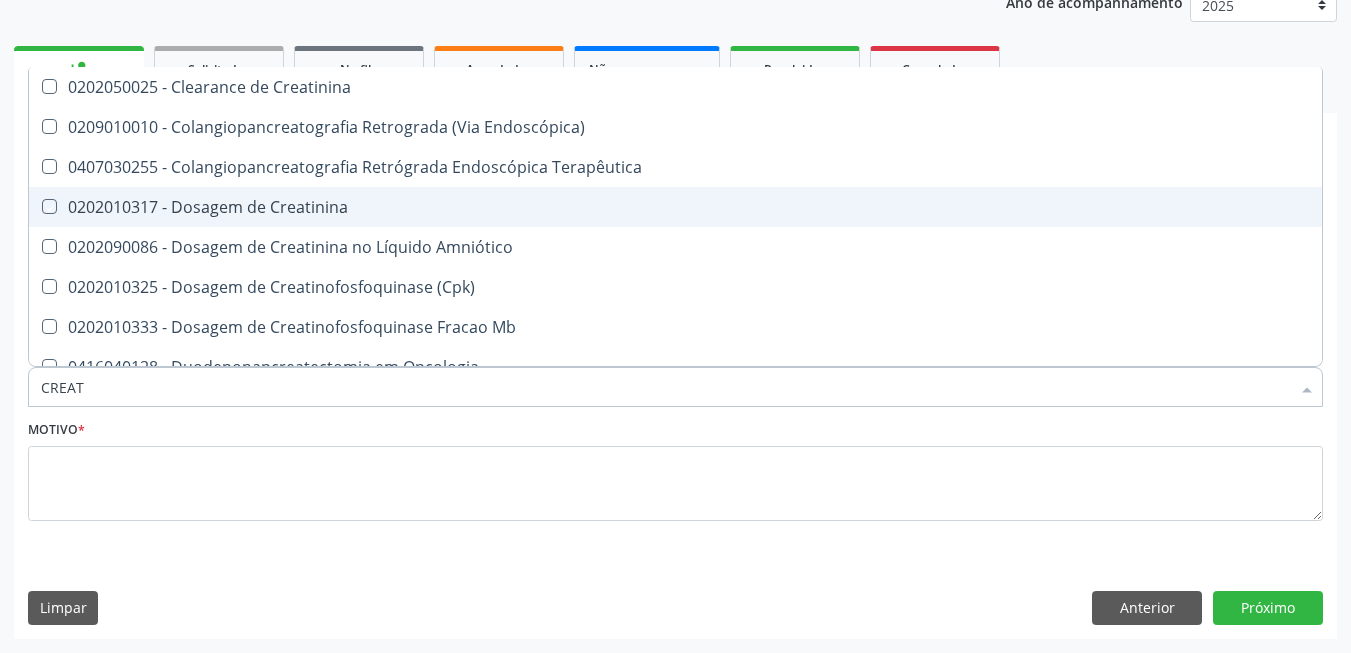 checkbox on "true" 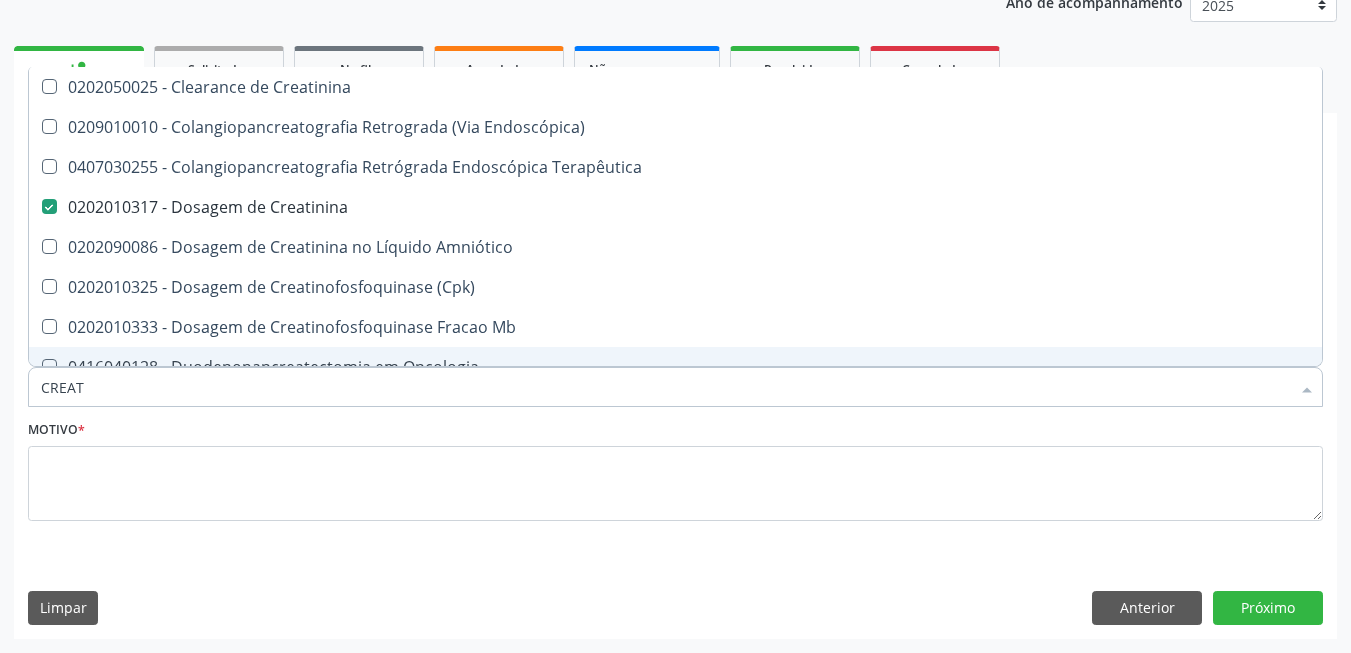 click on "CREAT" at bounding box center (665, 387) 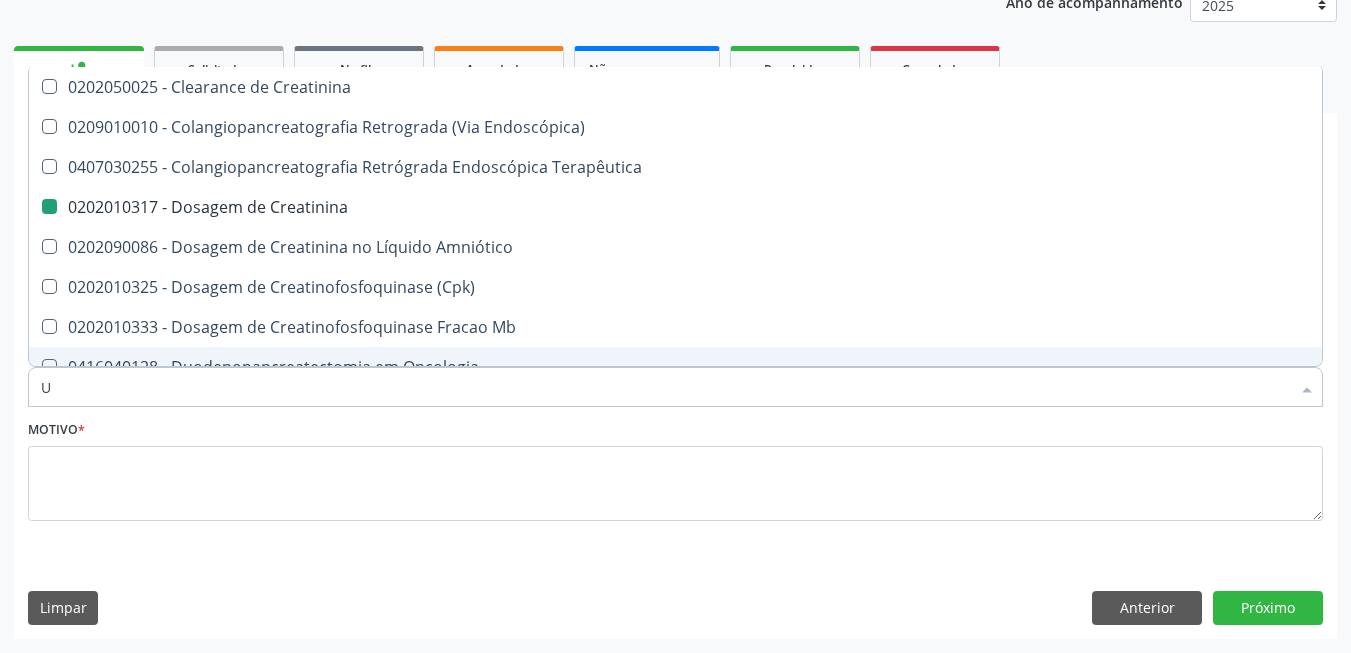 type on "UR" 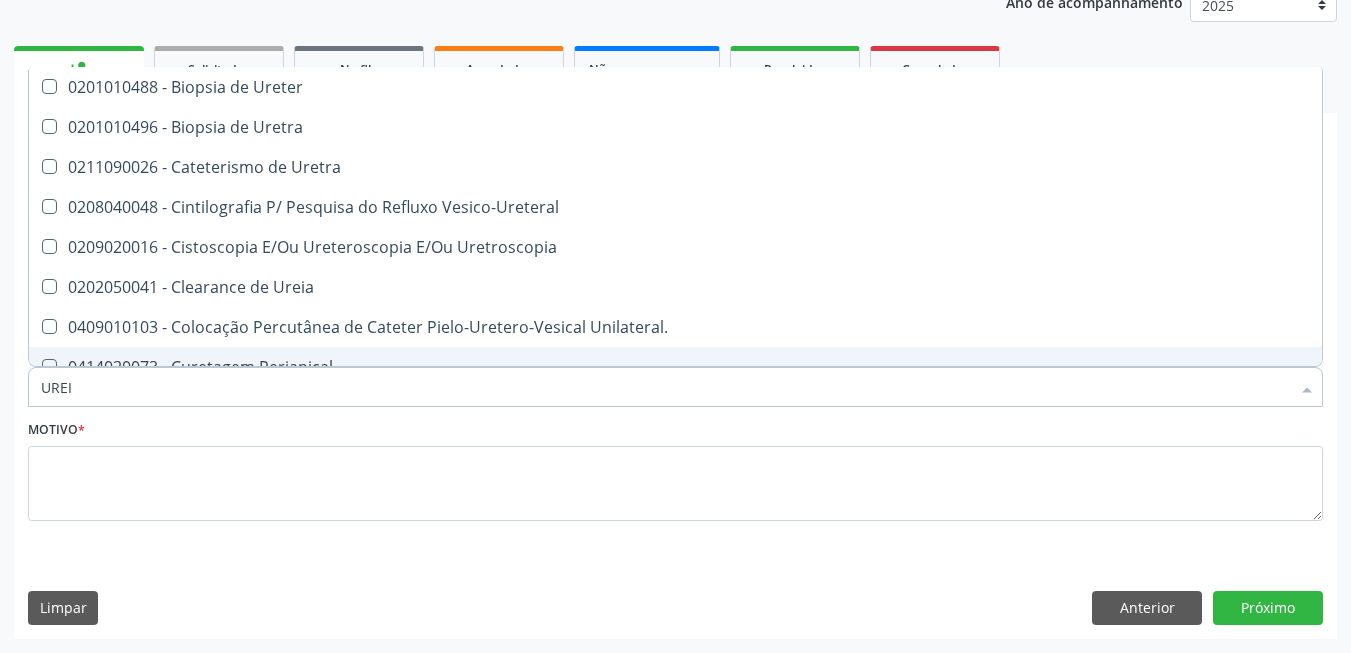 type on "UREIA" 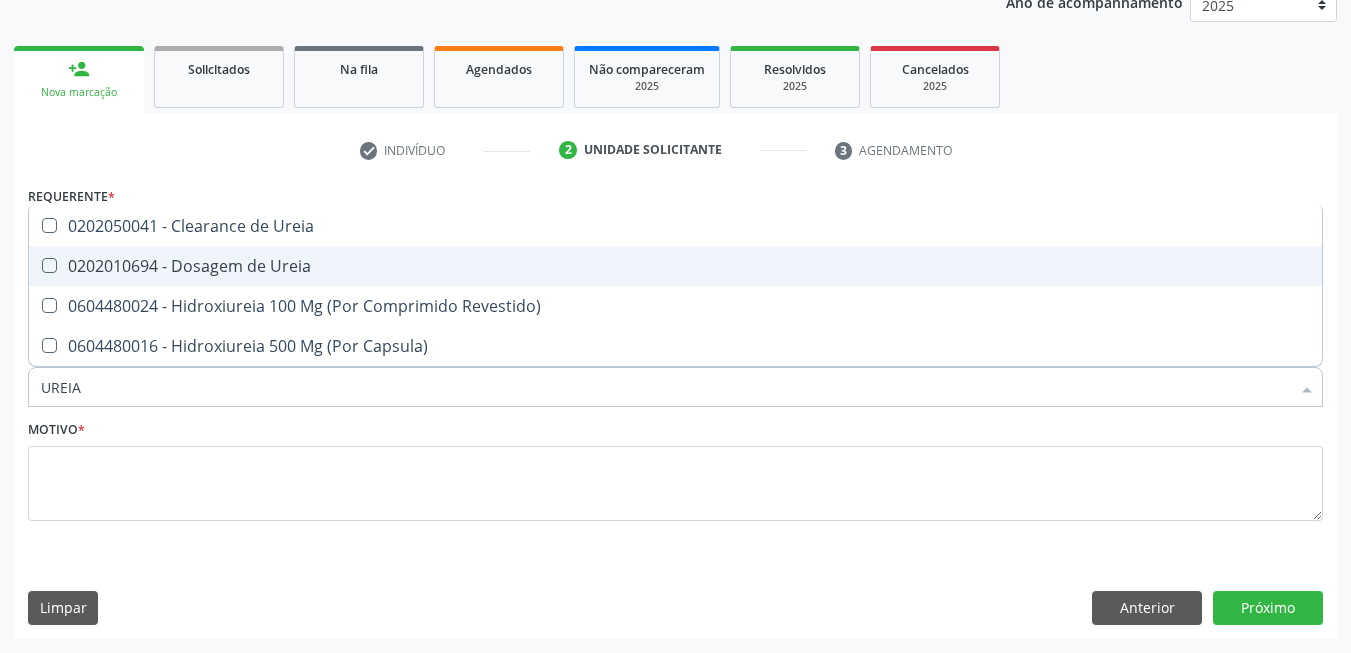 click on "0202010694 - Dosagem de Ureia" at bounding box center [675, 266] 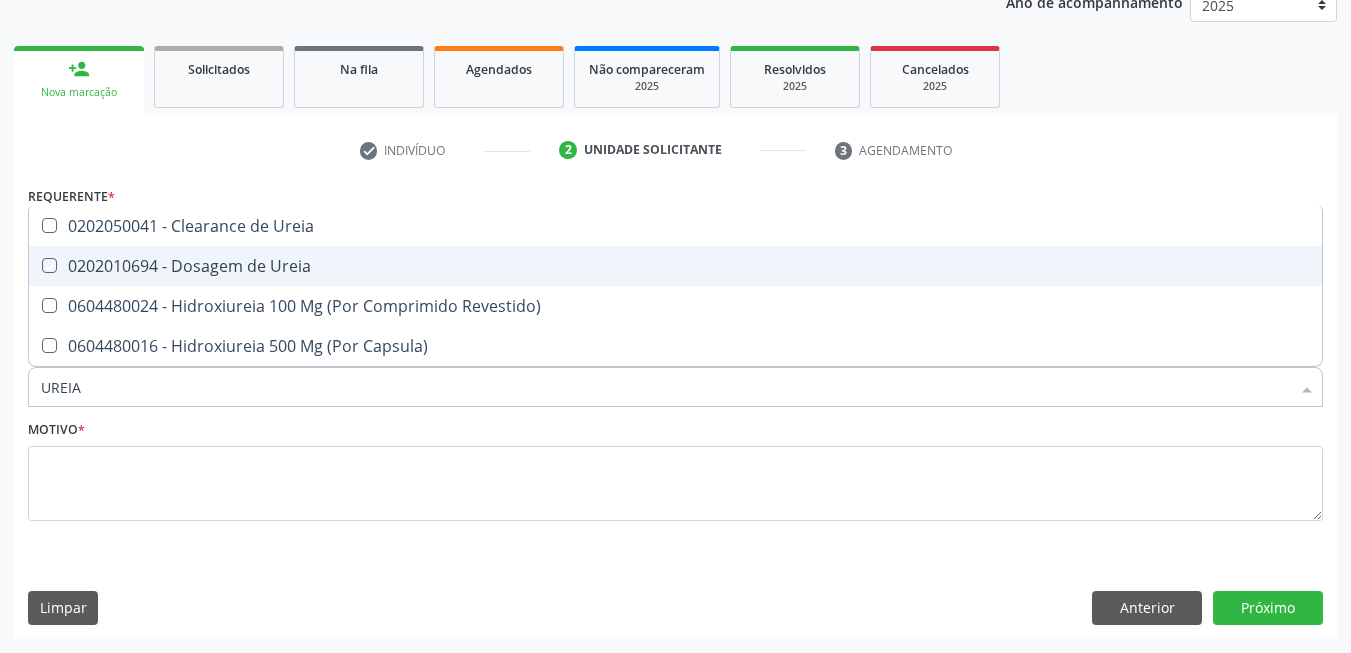checkbox on "true" 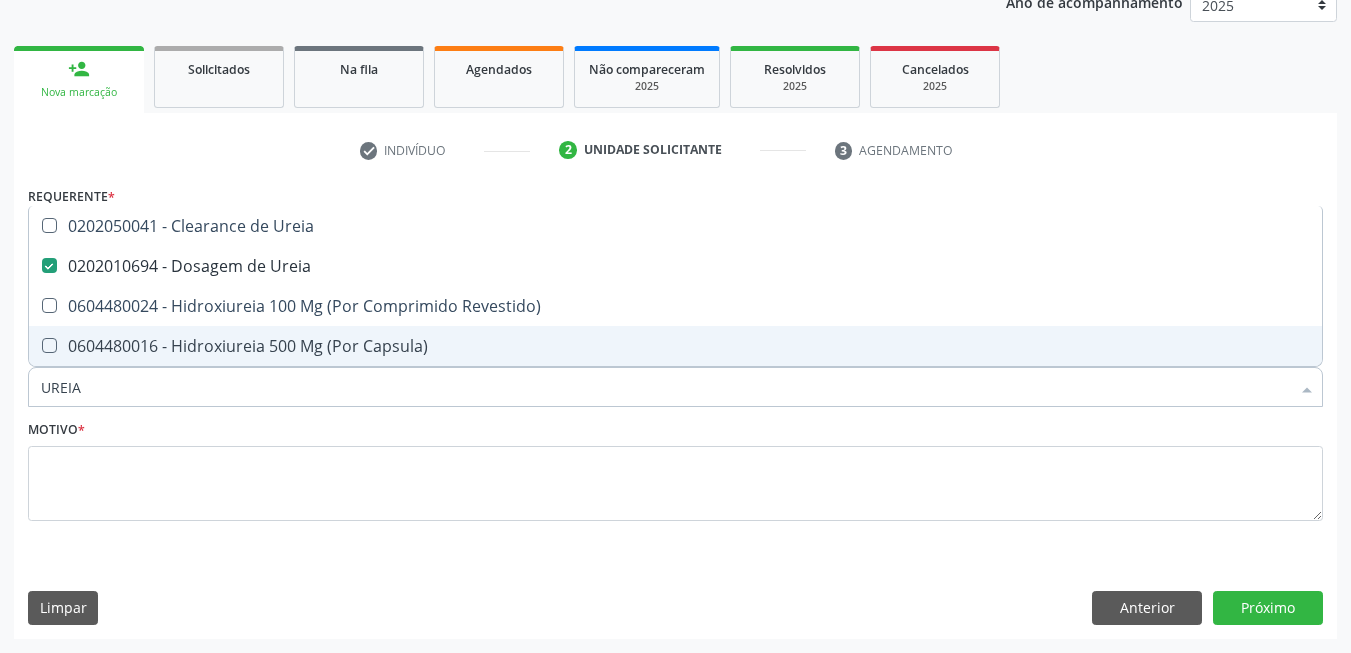 click on "UREIA" at bounding box center [665, 387] 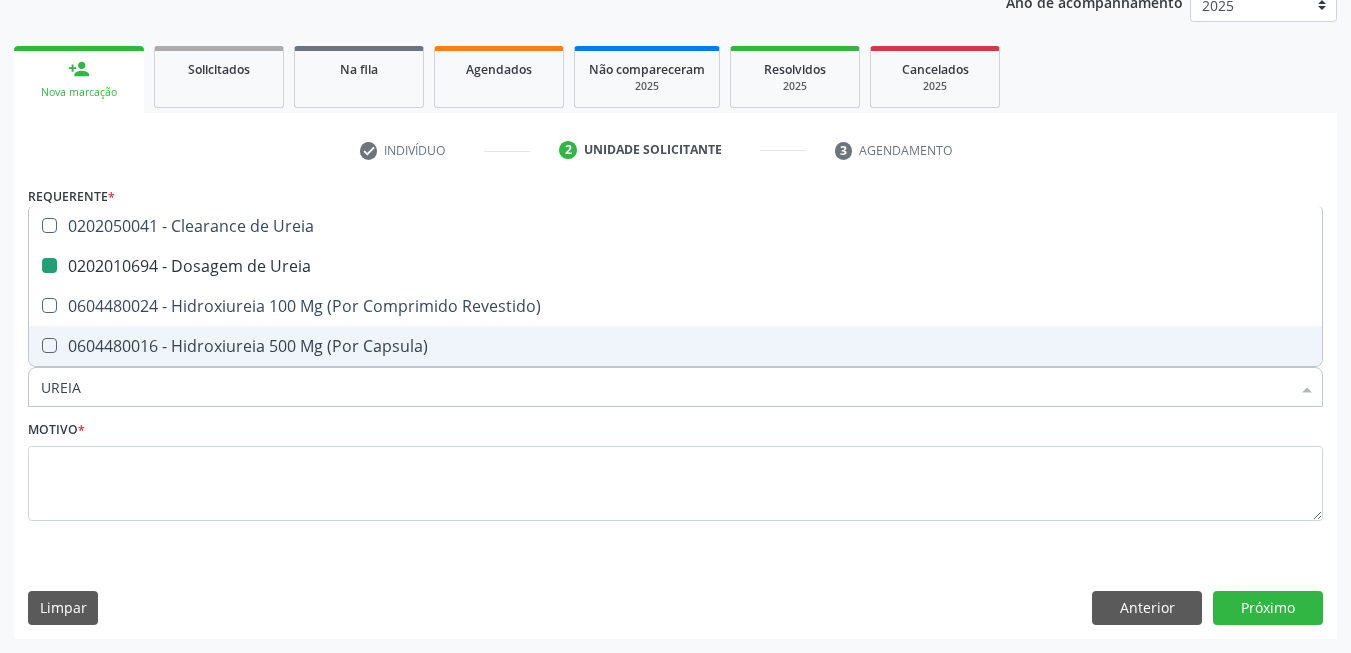 type on "C" 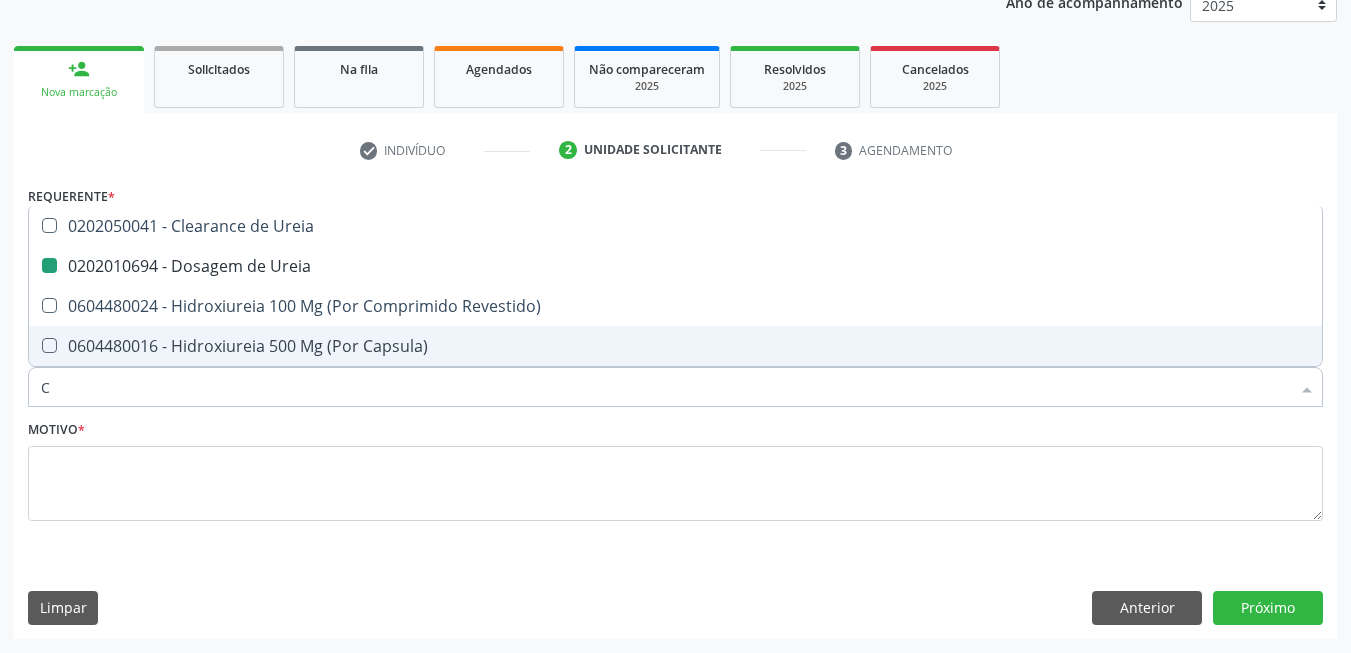 checkbox on "false" 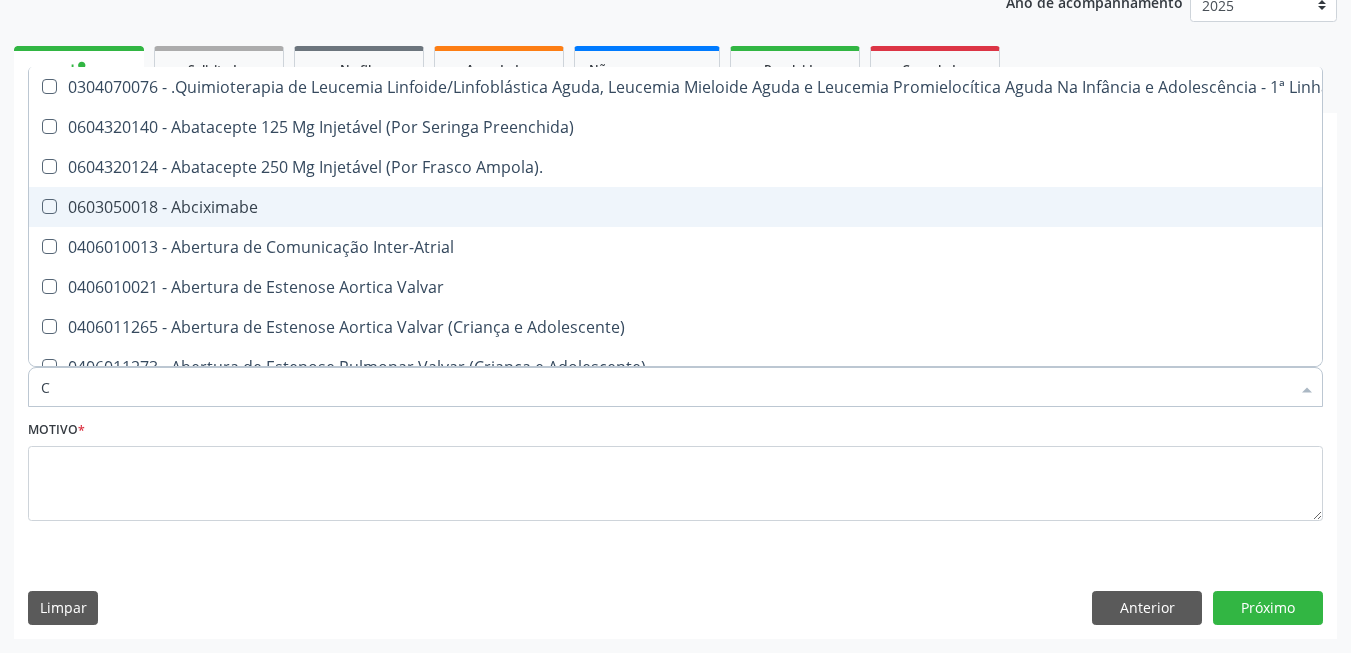 type on "CO" 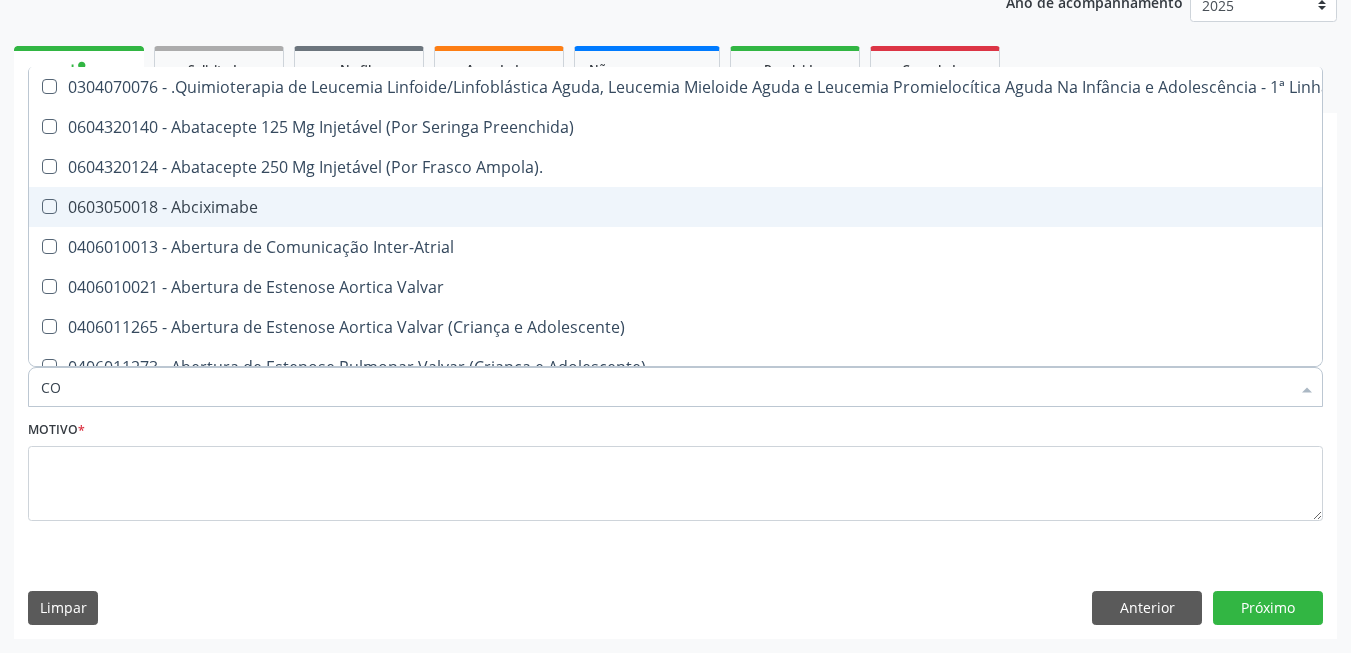 checkbox on "true" 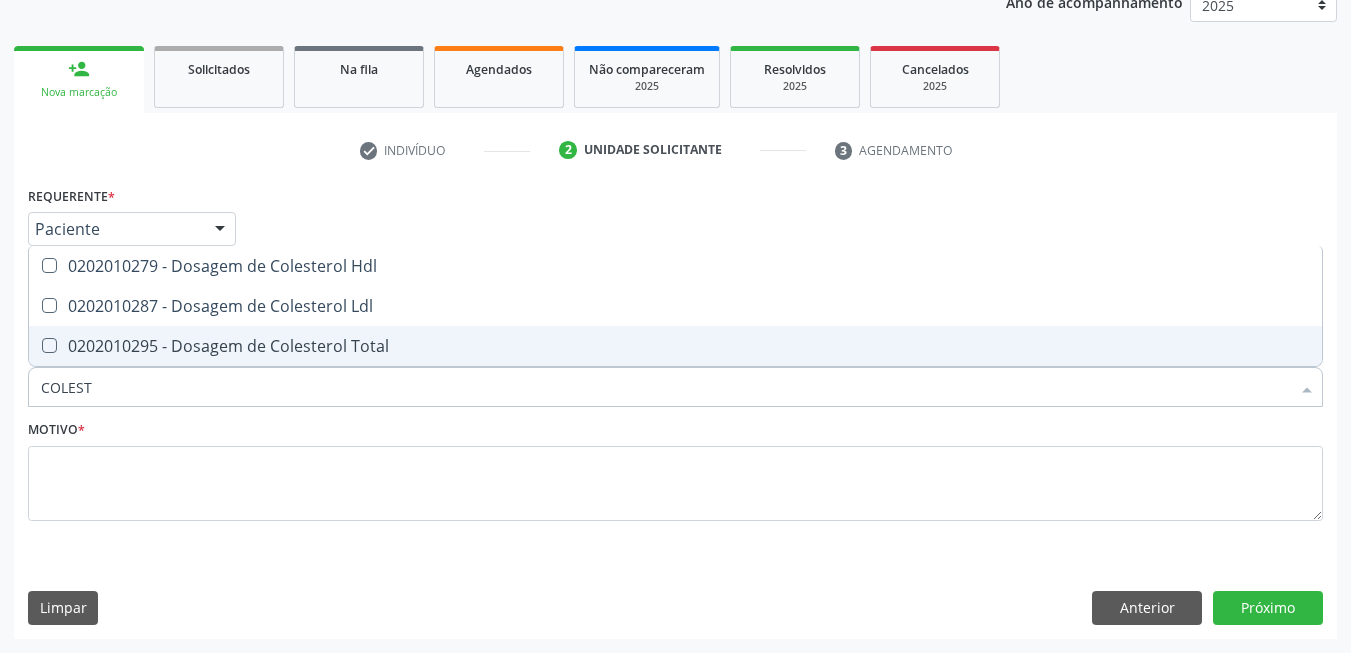 type on "COLESTE" 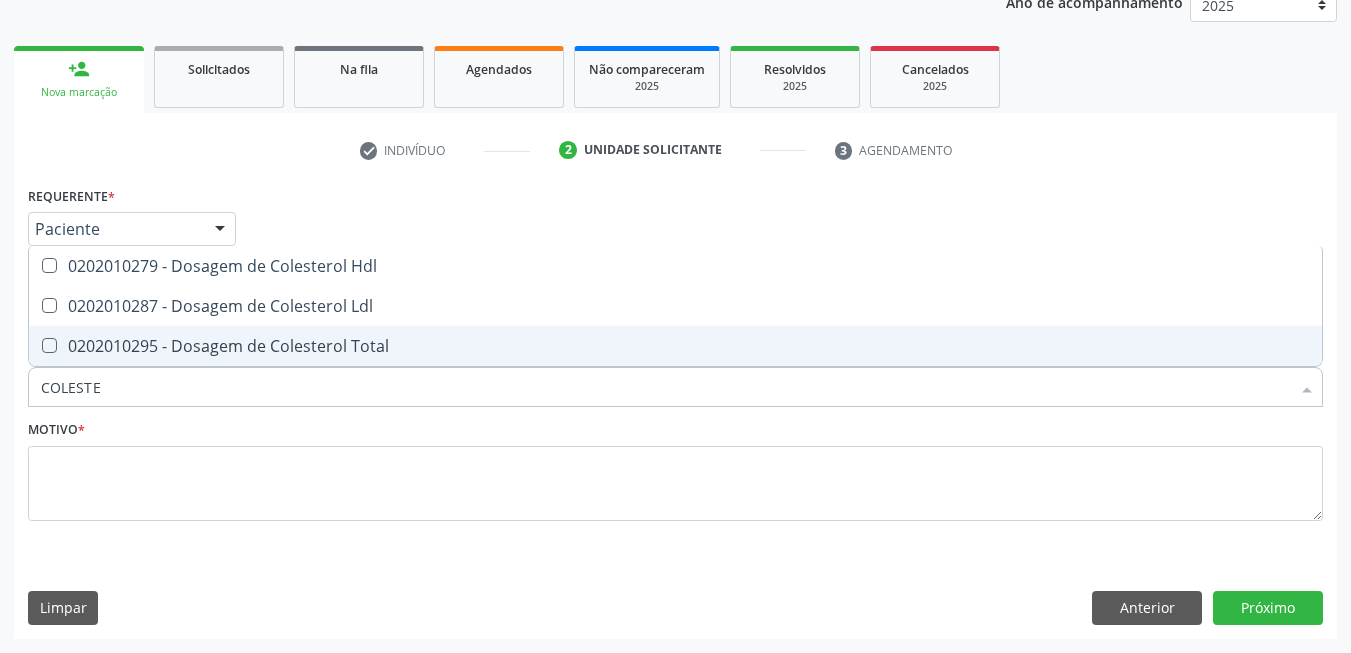 drag, startPoint x: 193, startPoint y: 341, endPoint x: 201, endPoint y: 305, distance: 36.878178 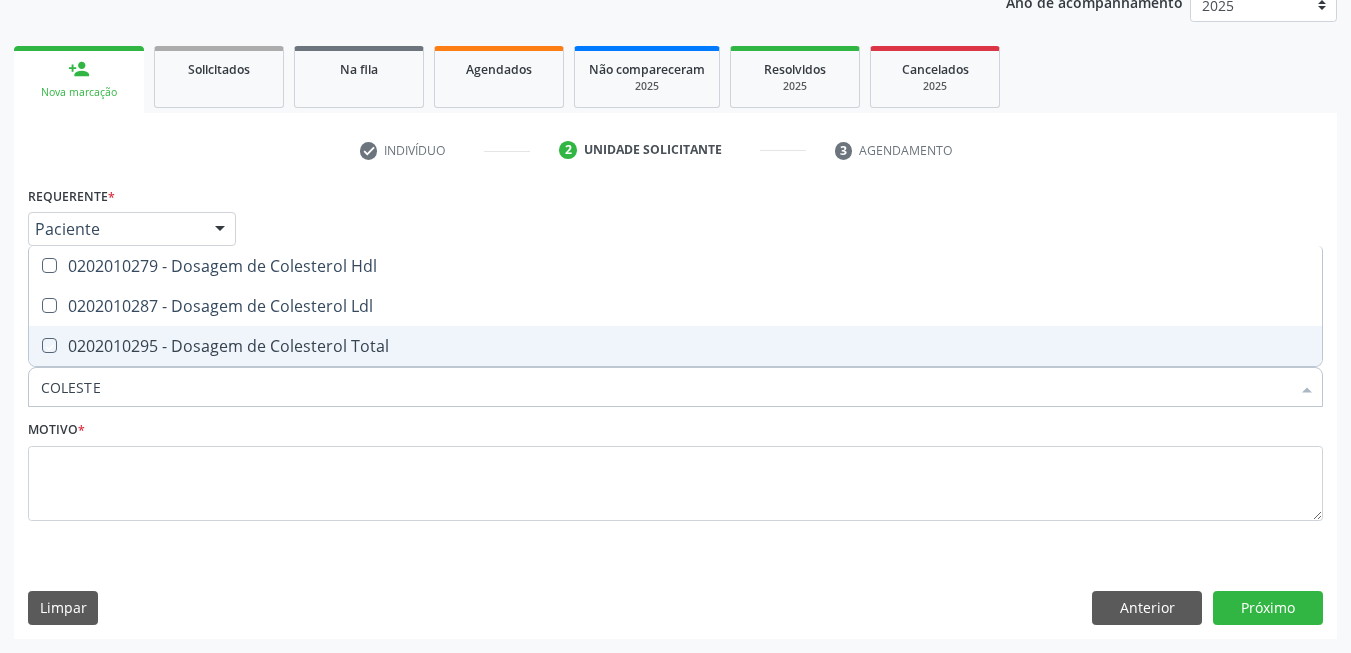 checkbox on "true" 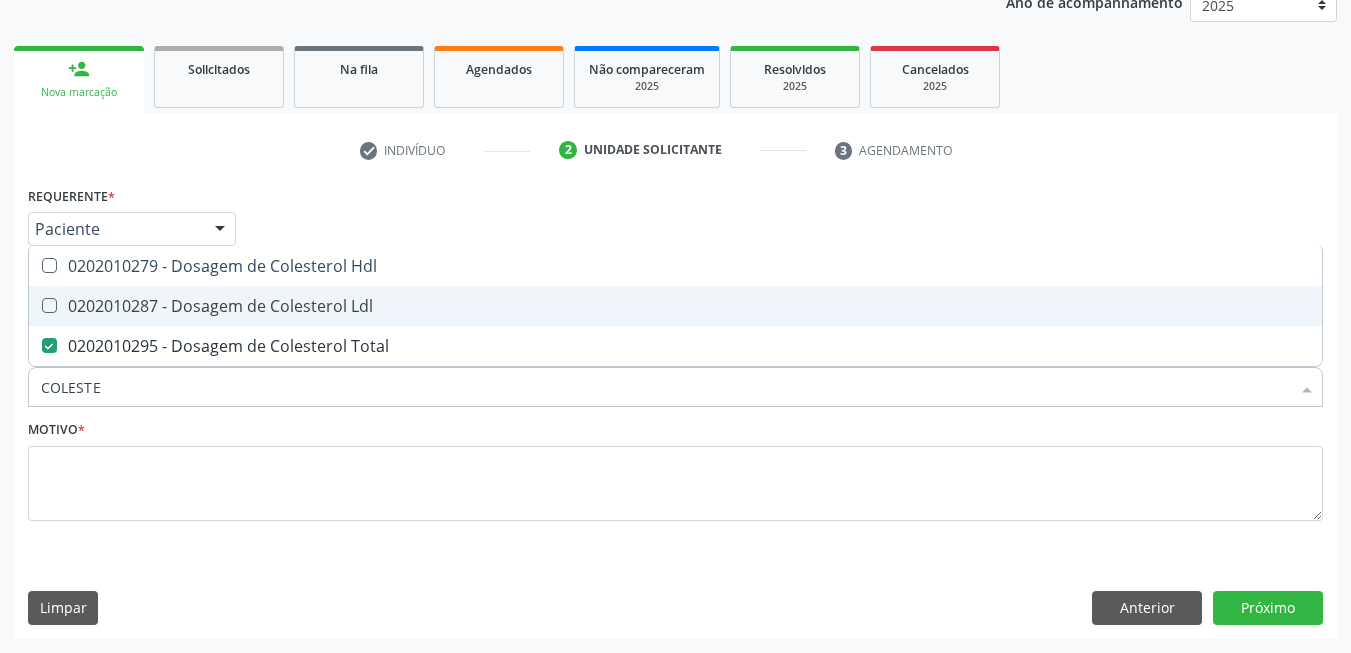 drag, startPoint x: 201, startPoint y: 305, endPoint x: 205, endPoint y: 258, distance: 47.169907 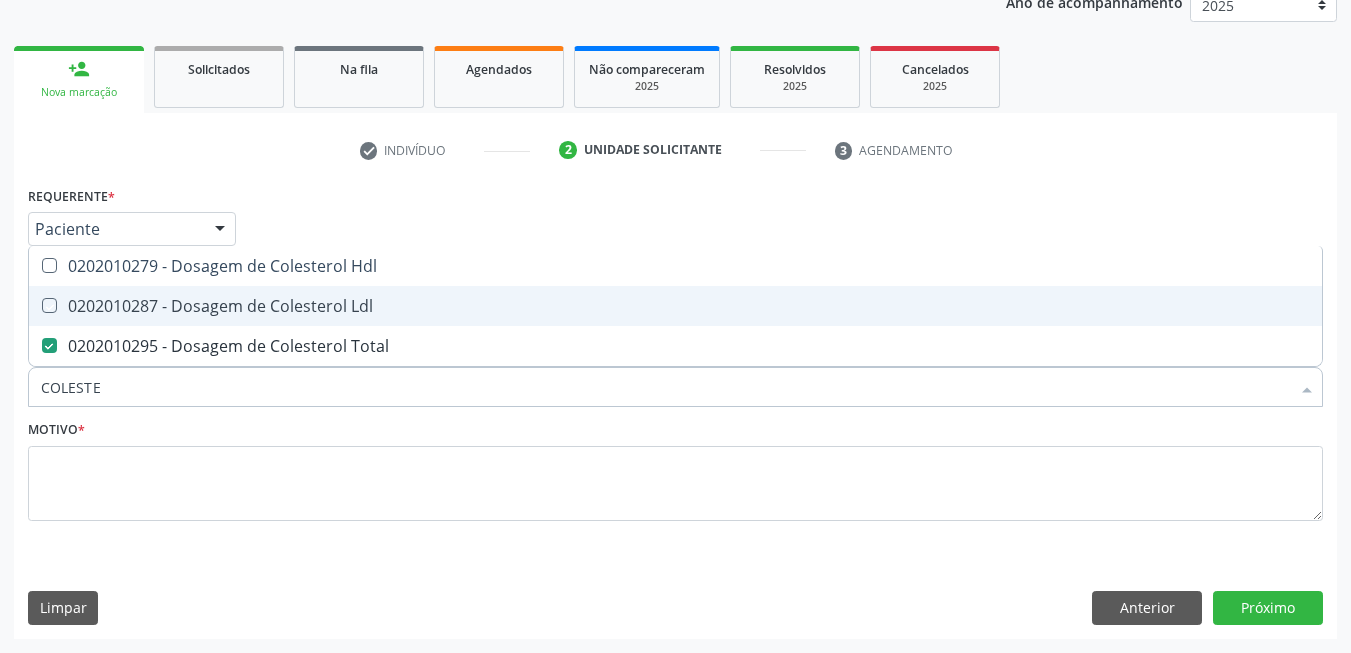 checkbox on "true" 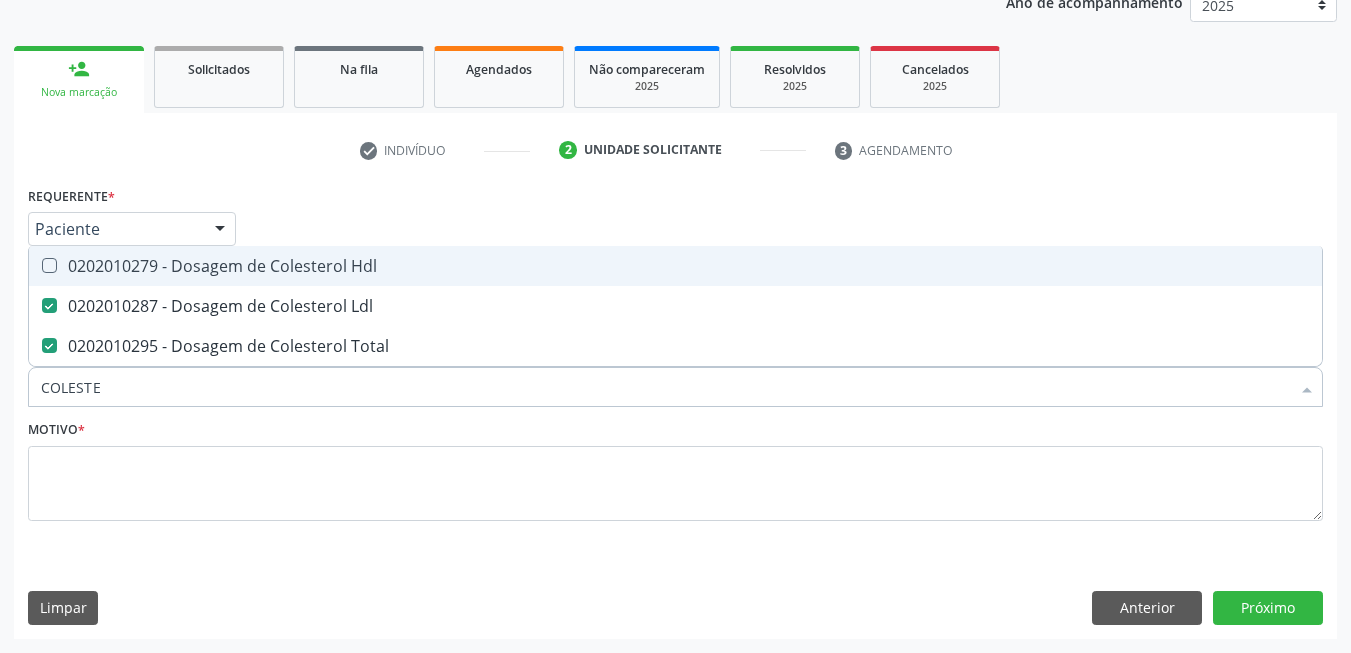 click on "0202010279 - Dosagem de Colesterol Hdl" at bounding box center [675, 266] 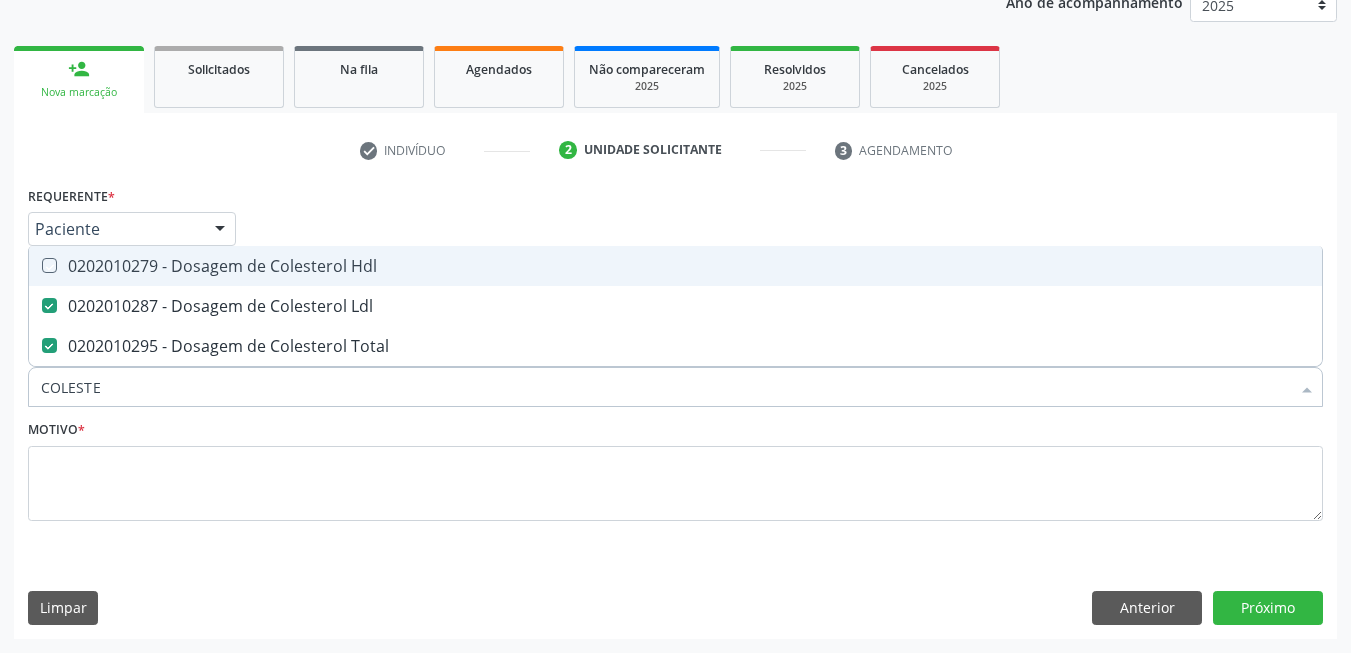 checkbox on "true" 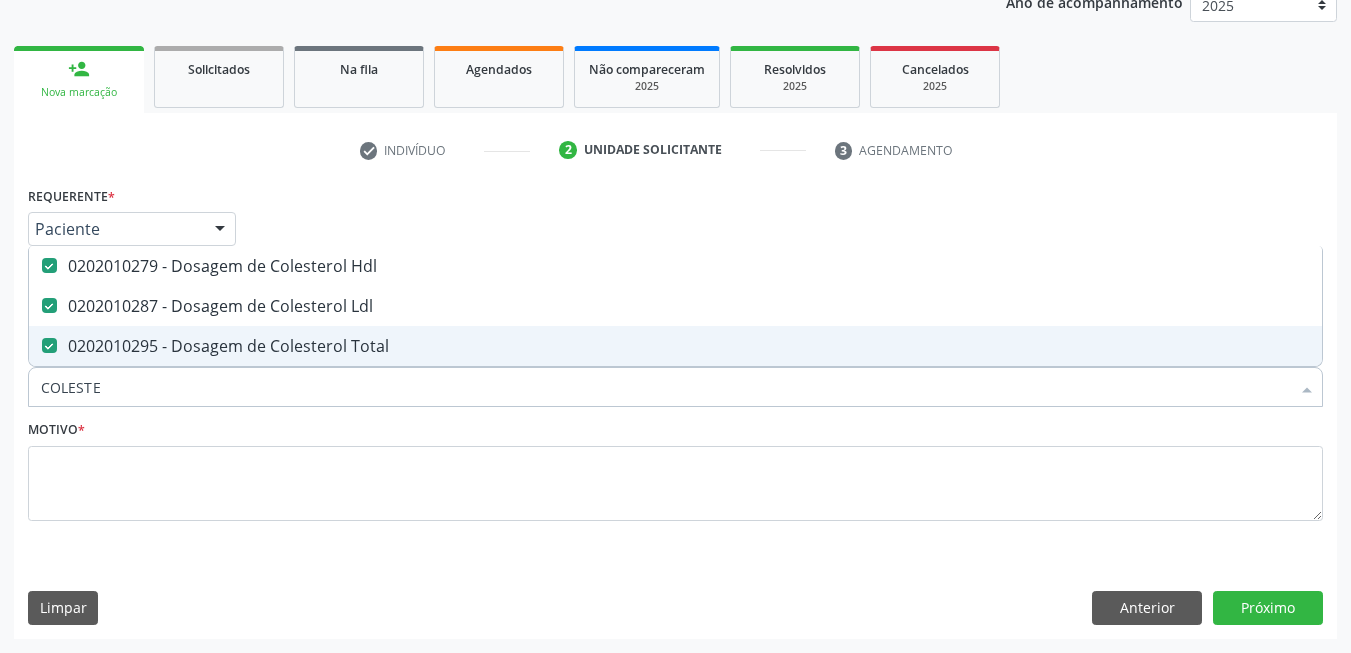 click on "COLESTE" at bounding box center (665, 387) 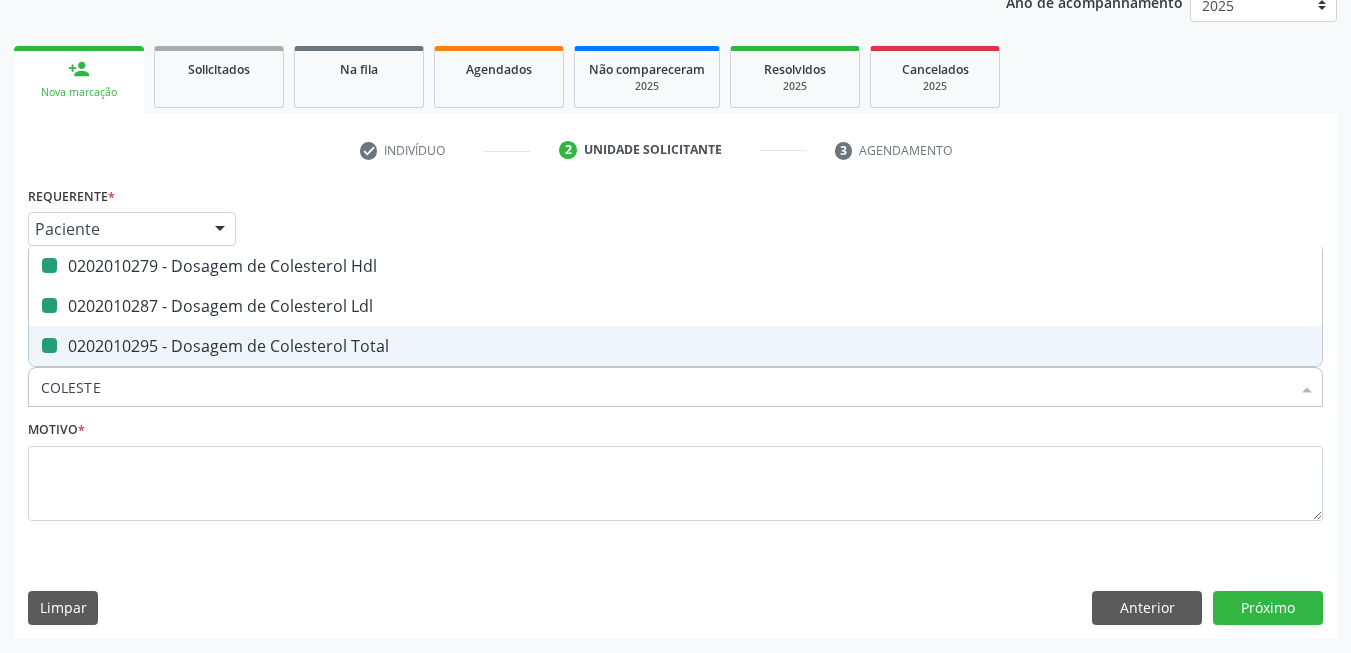 type on "T" 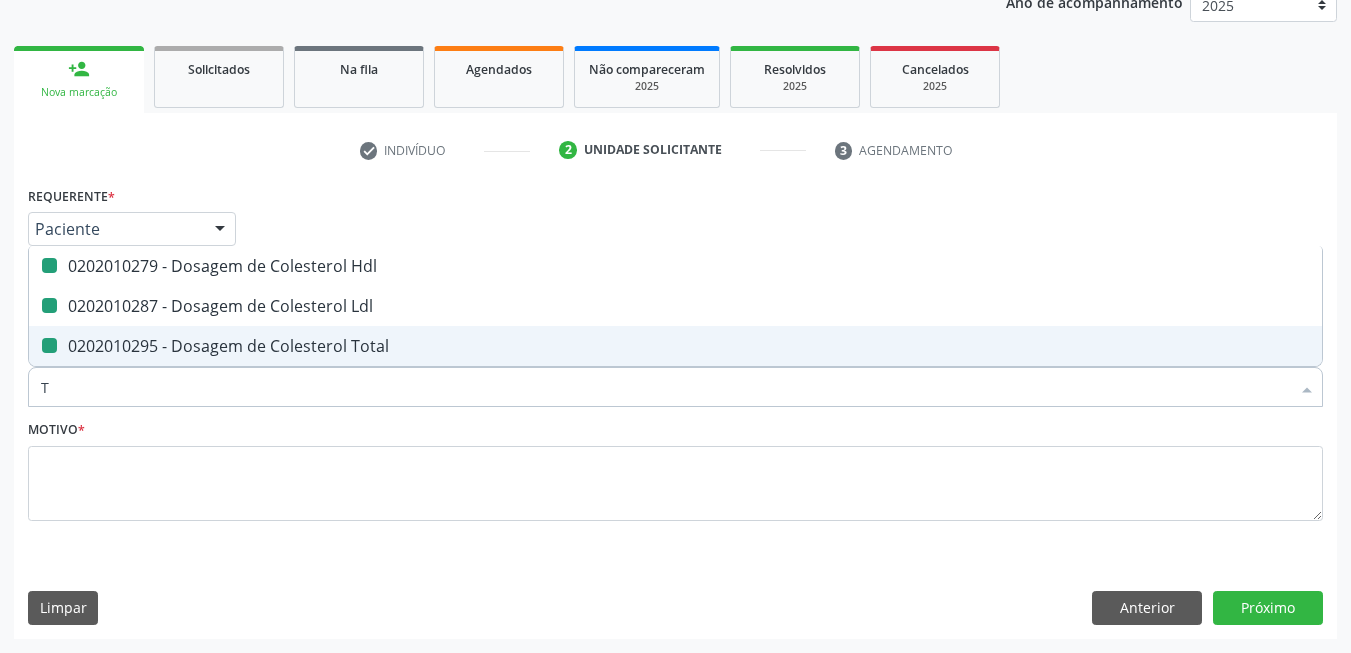 checkbox on "false" 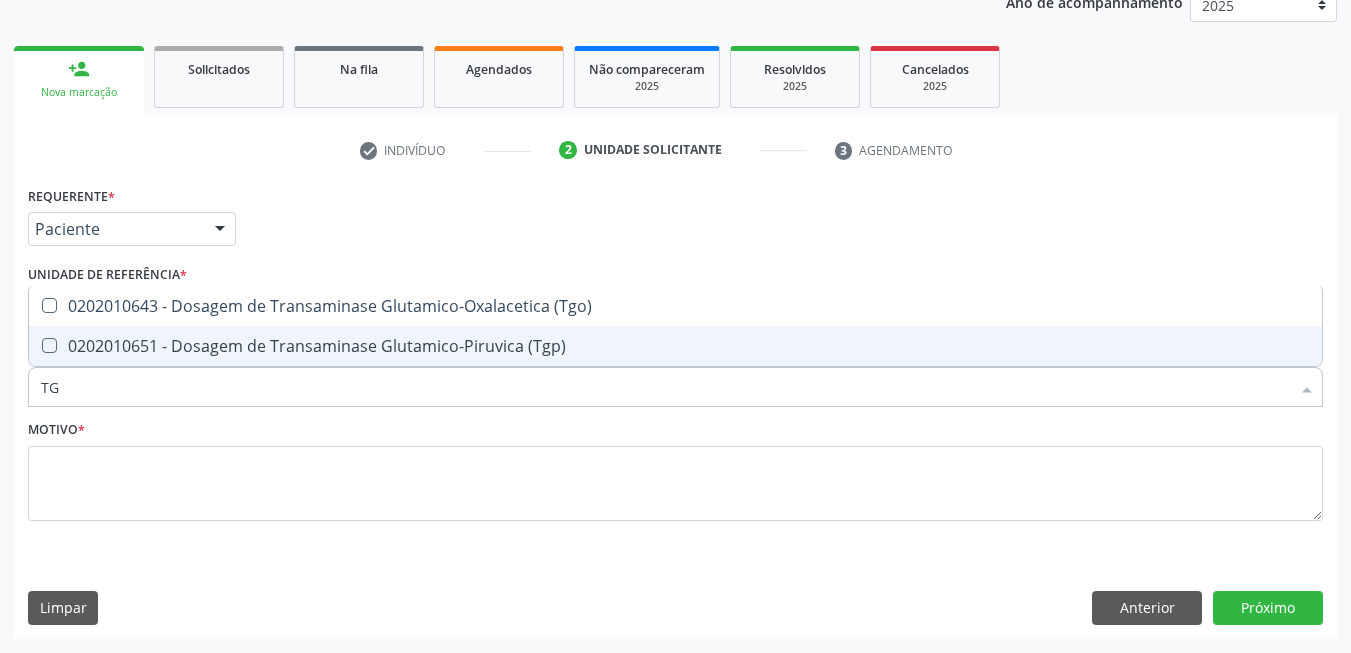 click on "0202010643 - Dosagem de Transaminase Glutamico-Oxalacetica (Tgo)" at bounding box center [675, 306] 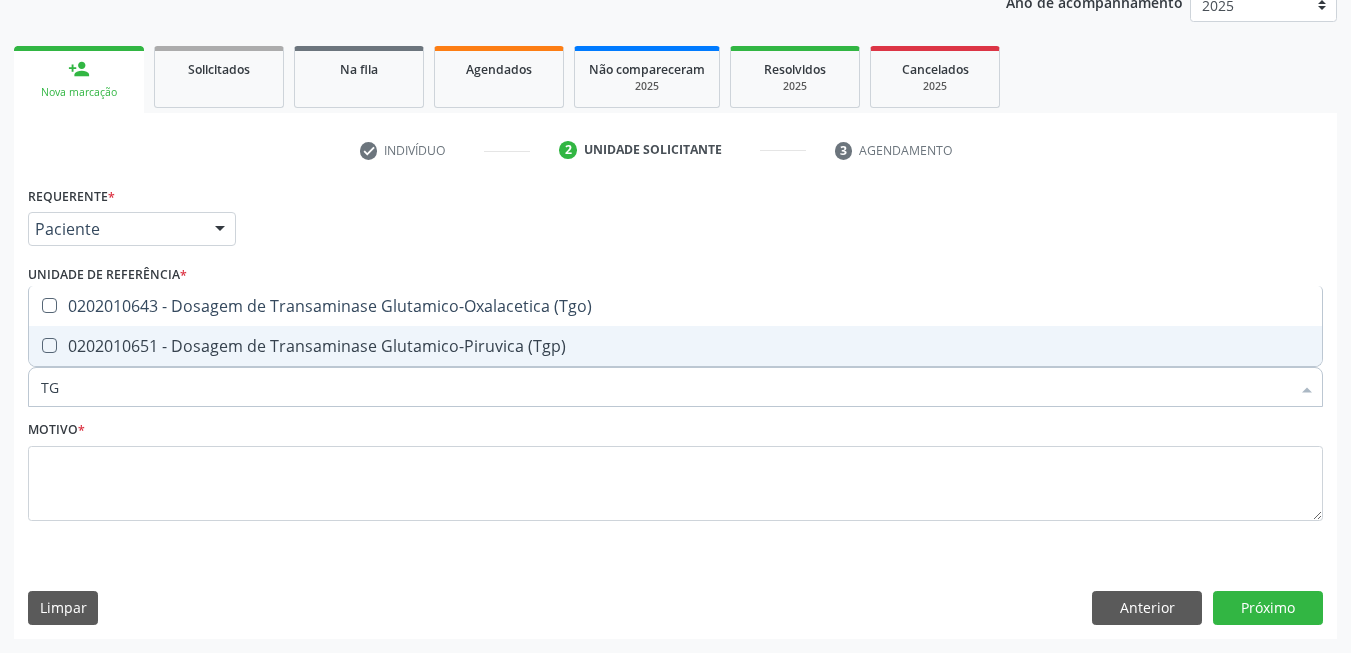 checkbox on "true" 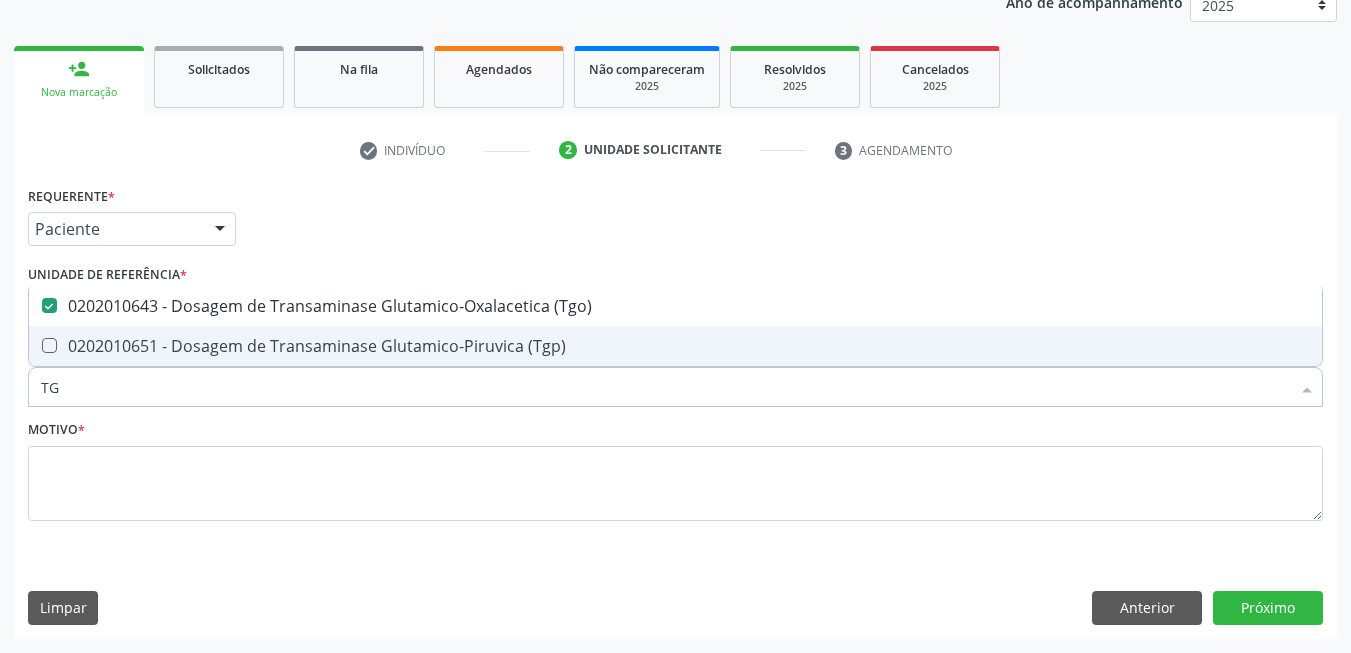 click on "0202010651 - Dosagem de Transaminase Glutamico-Piruvica (Tgp)" at bounding box center [675, 346] 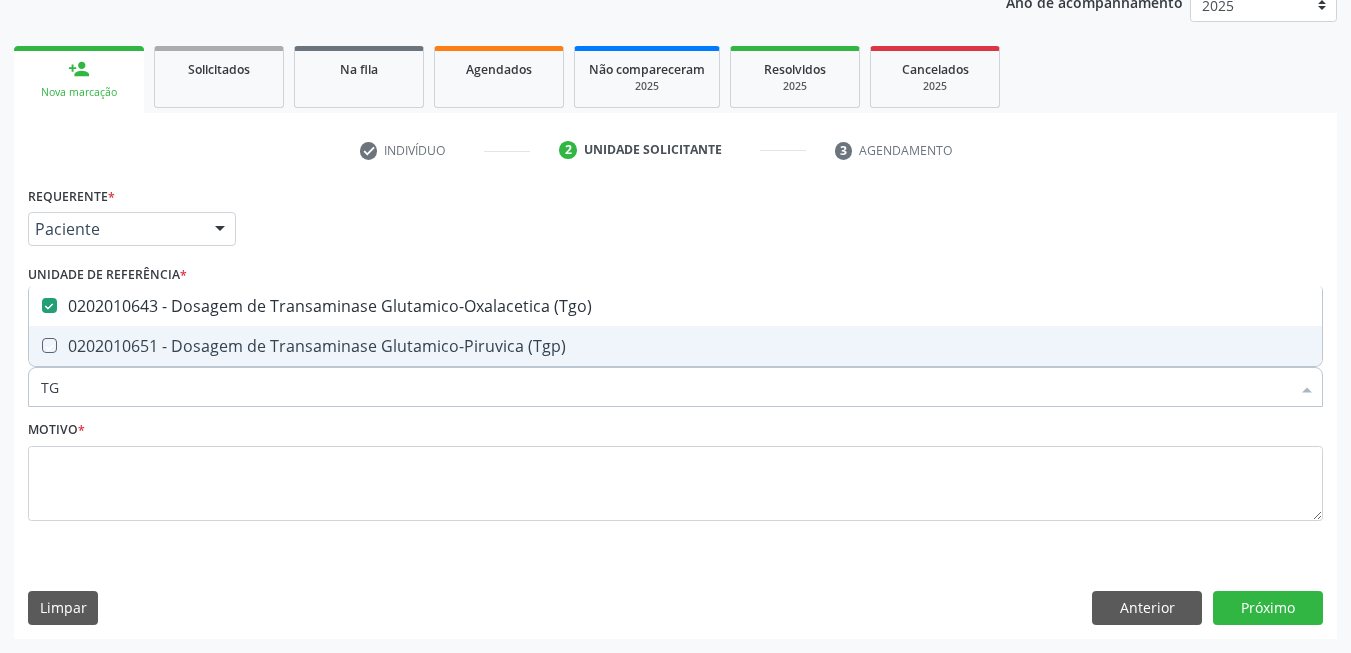 checkbox on "true" 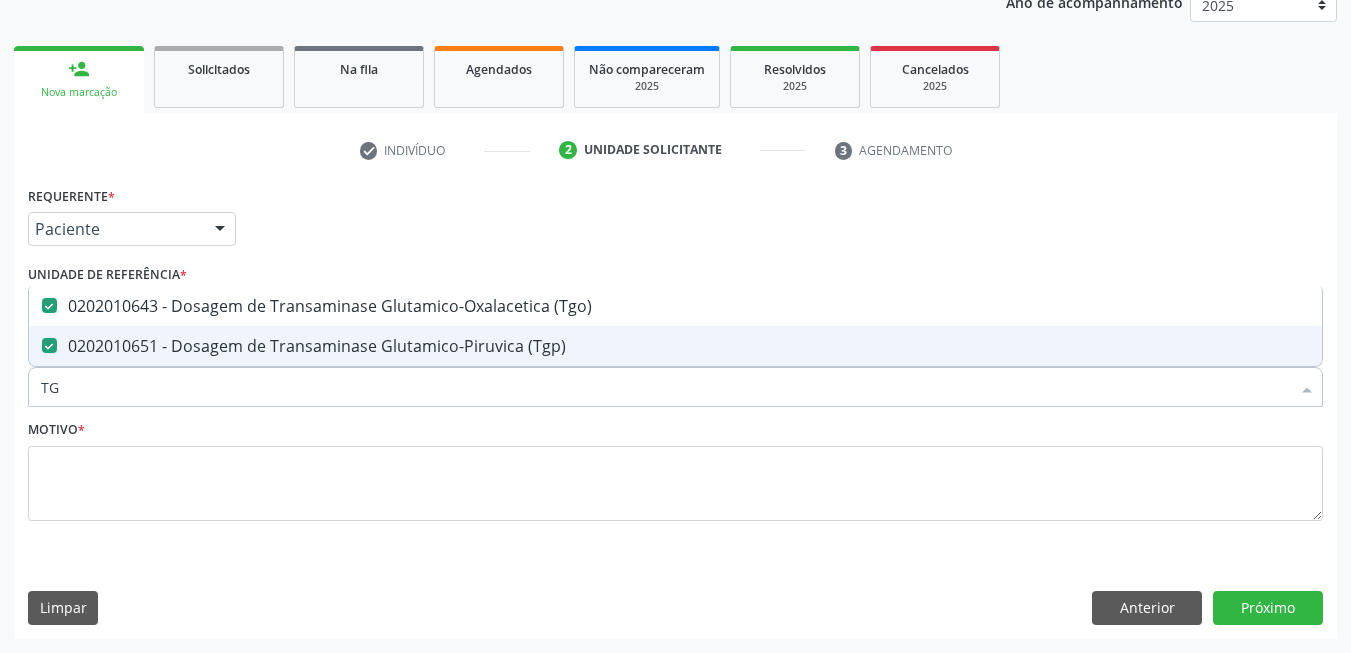 click on "TG" at bounding box center [665, 387] 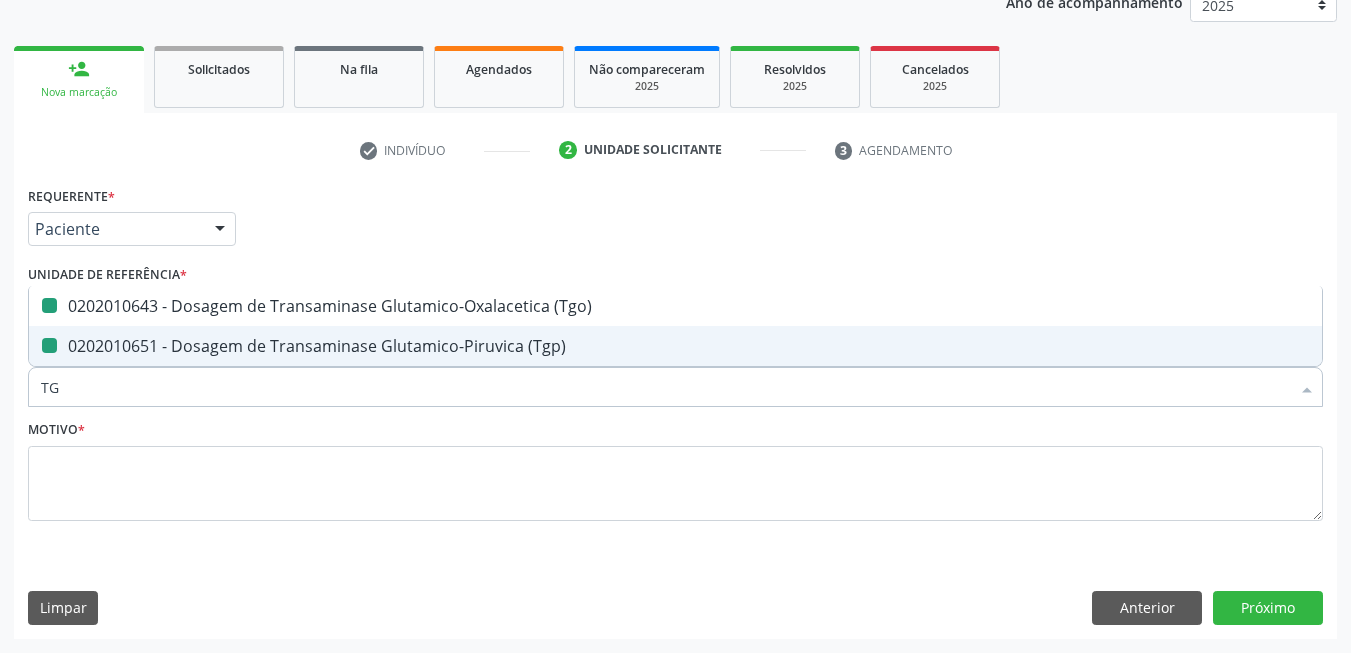 type on "T" 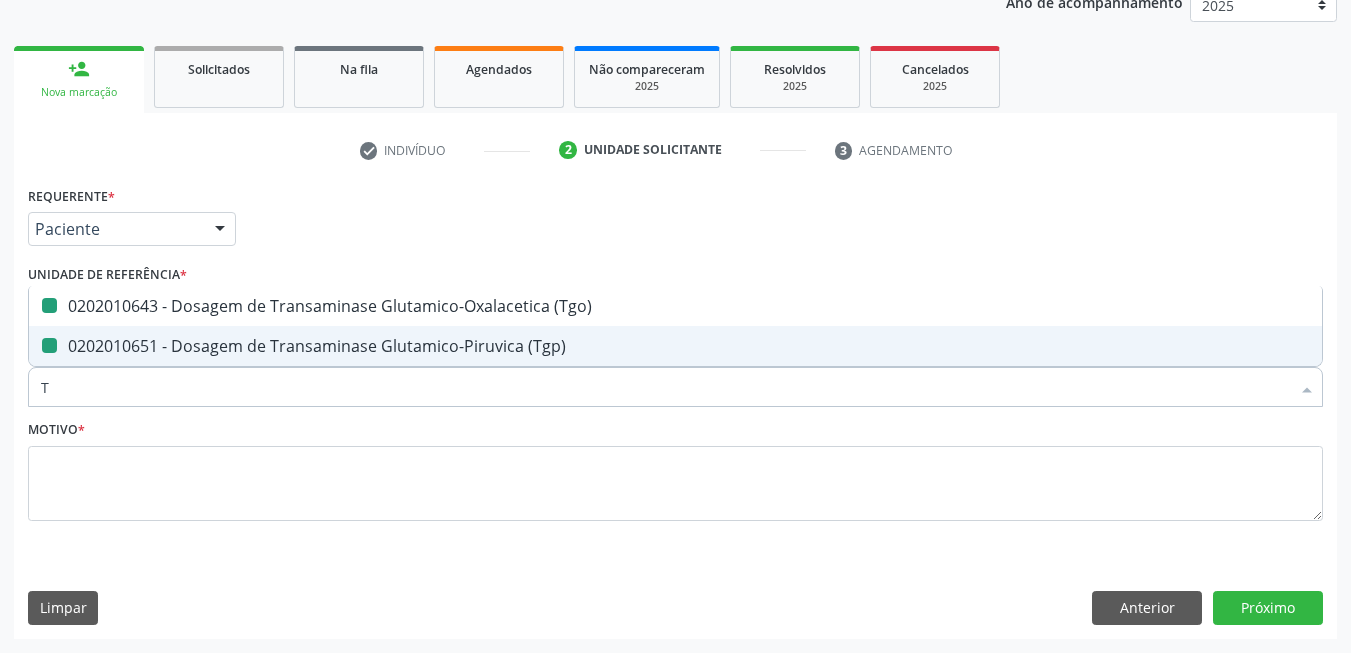 checkbox on "false" 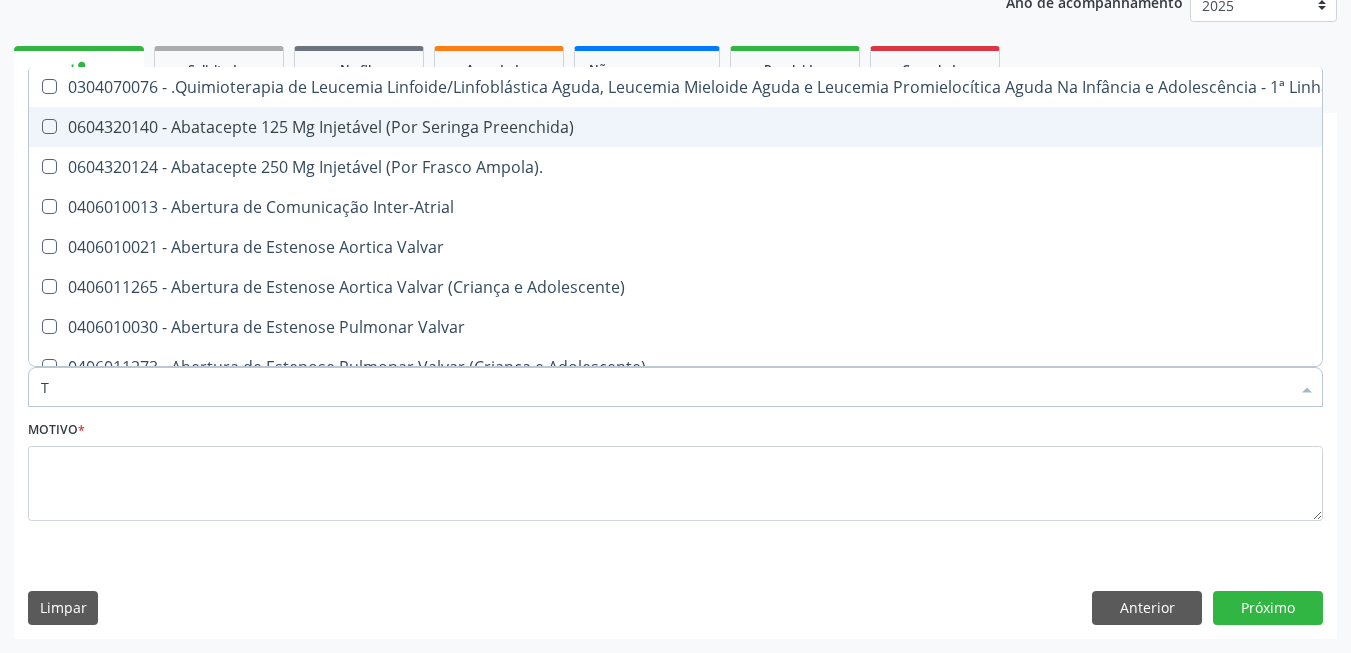 type on "TR" 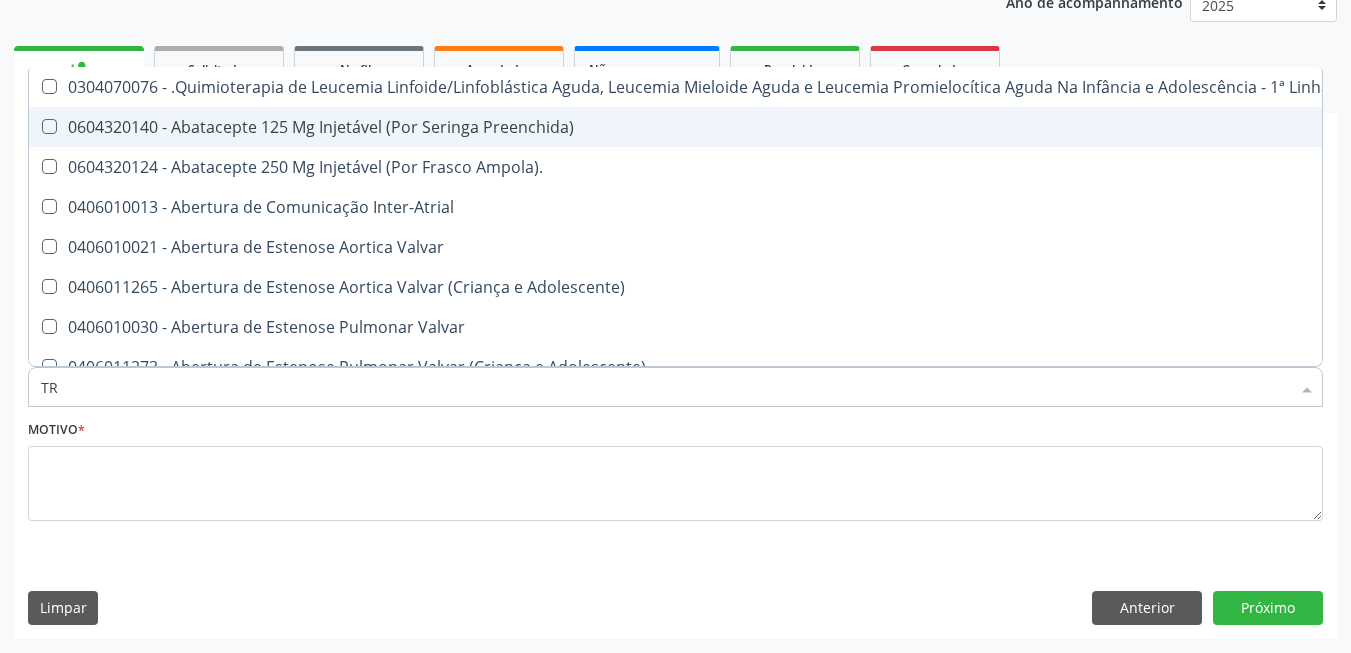 checkbox on "true" 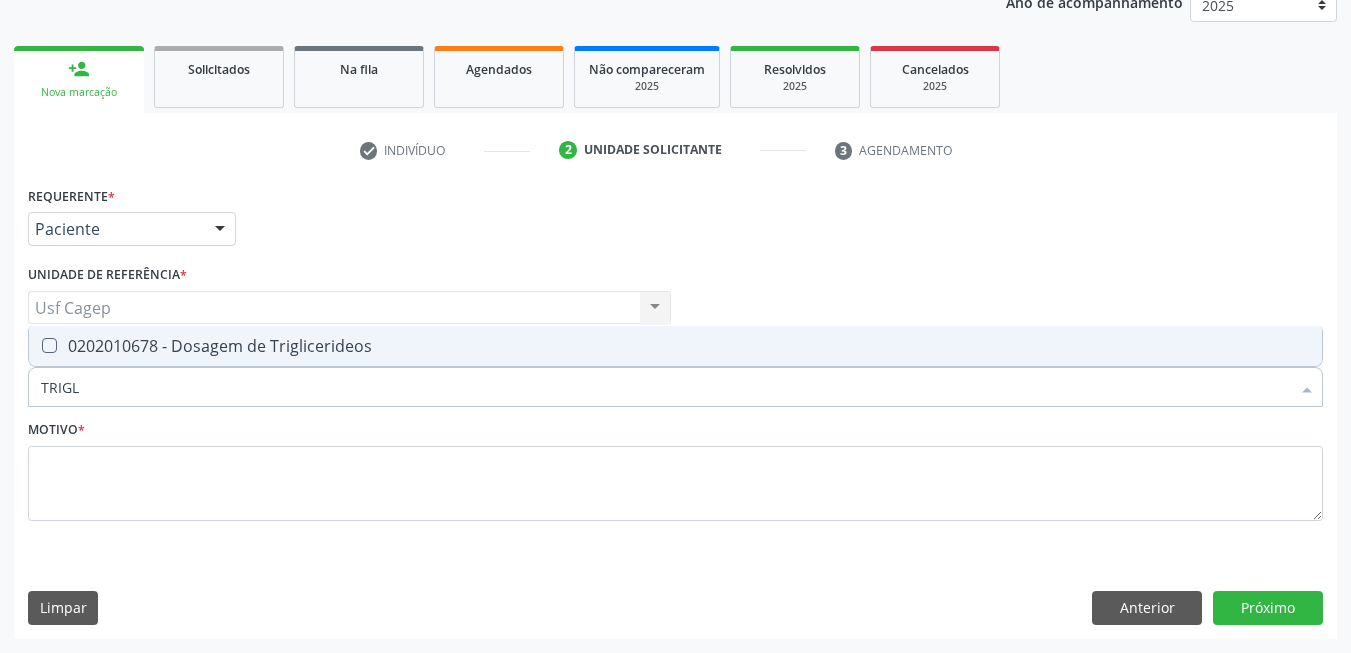 type on "TRIGLI" 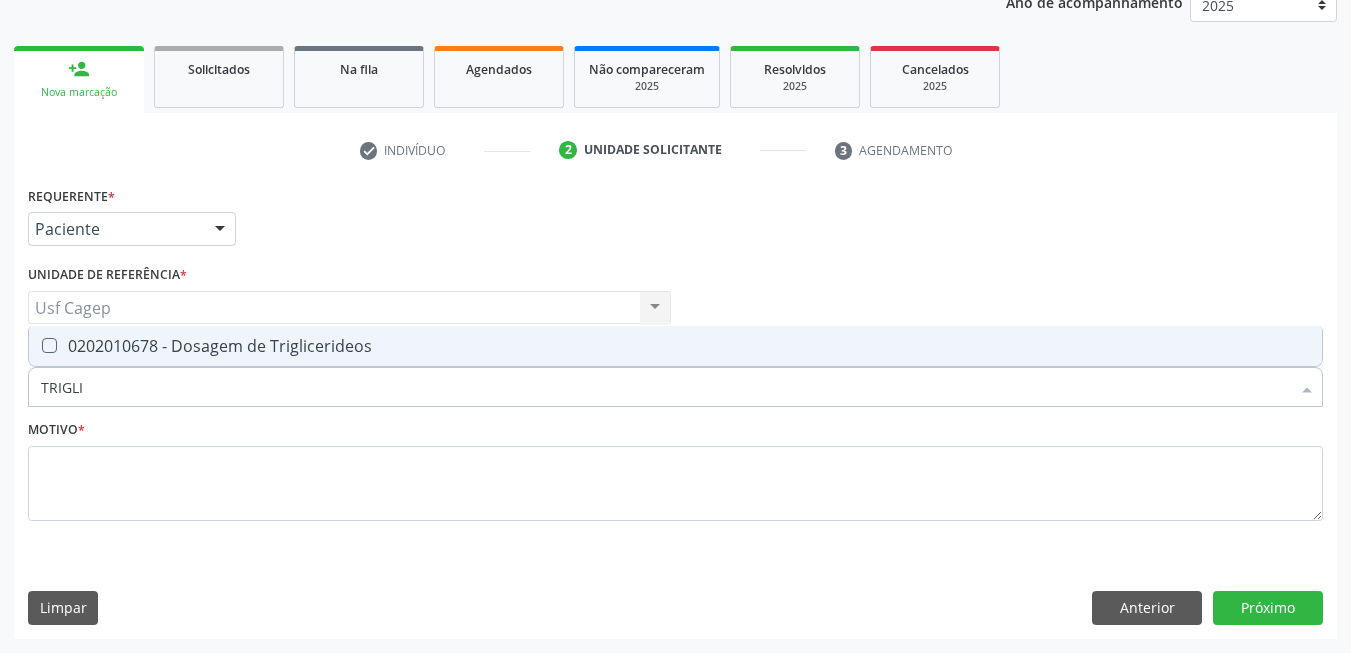 click on "0202010678 - Dosagem de Triglicerideos" at bounding box center (675, 346) 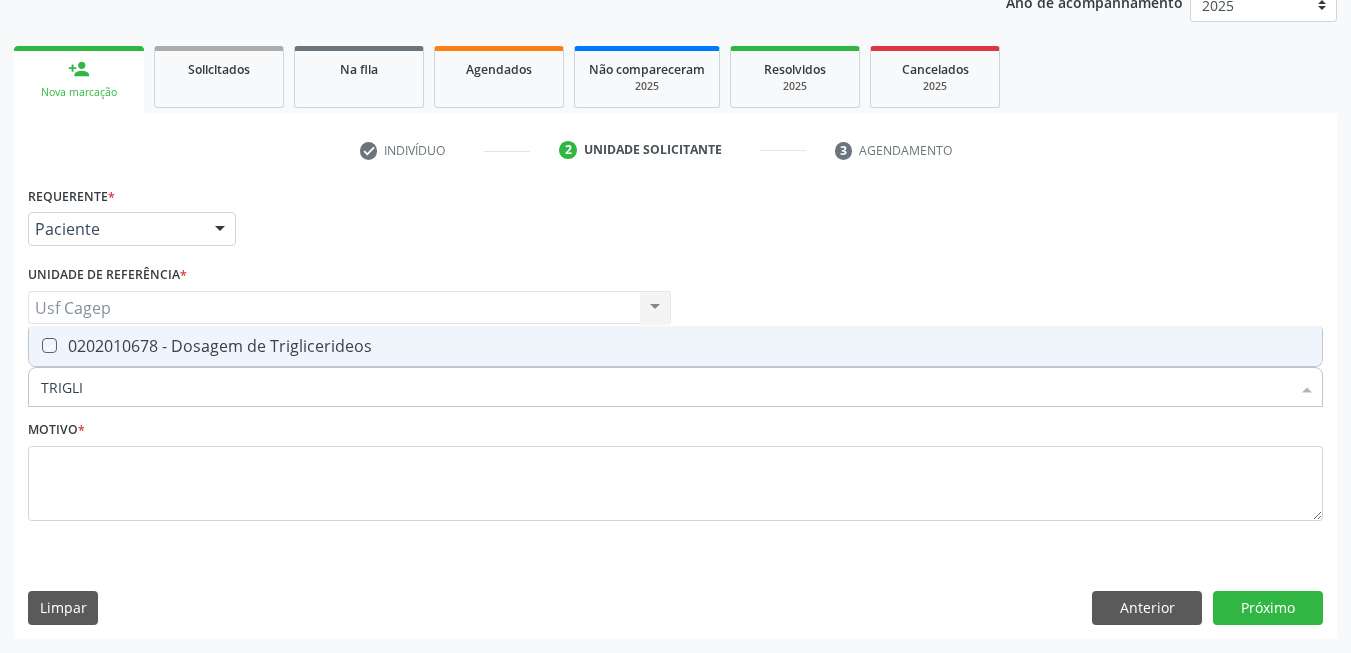 checkbox on "true" 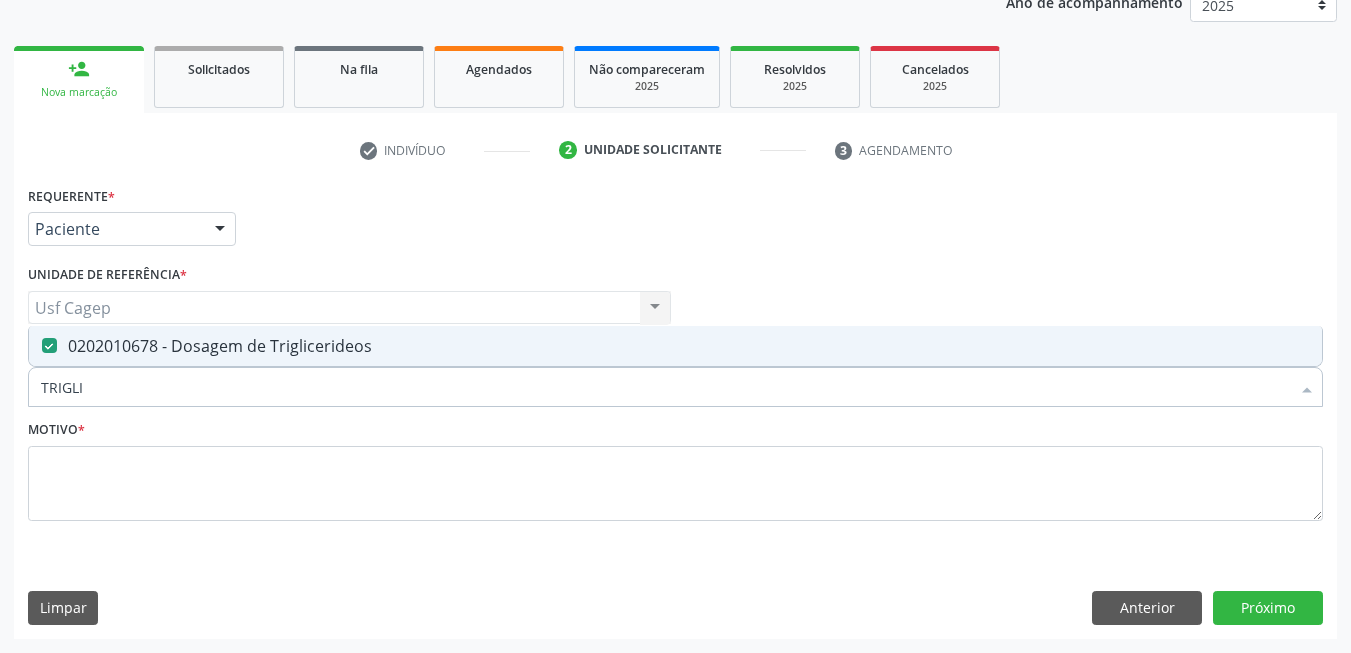 click on "TRIGLI" at bounding box center (665, 387) 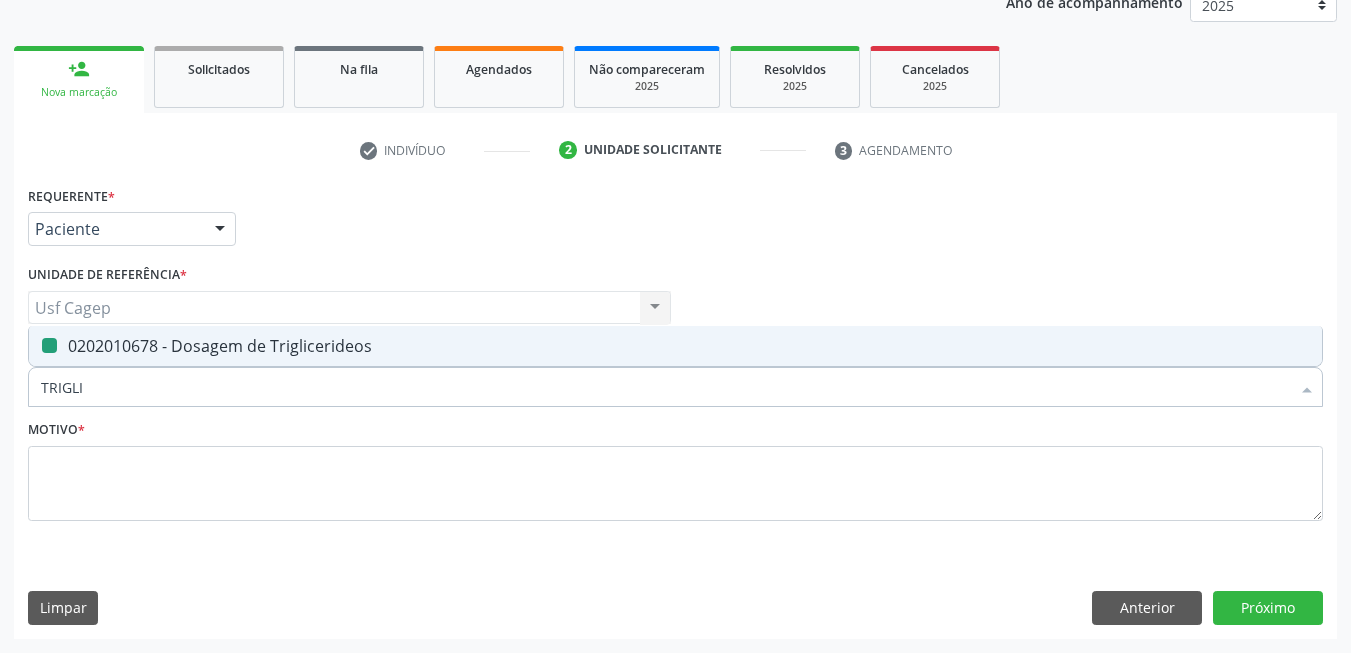 type on "H" 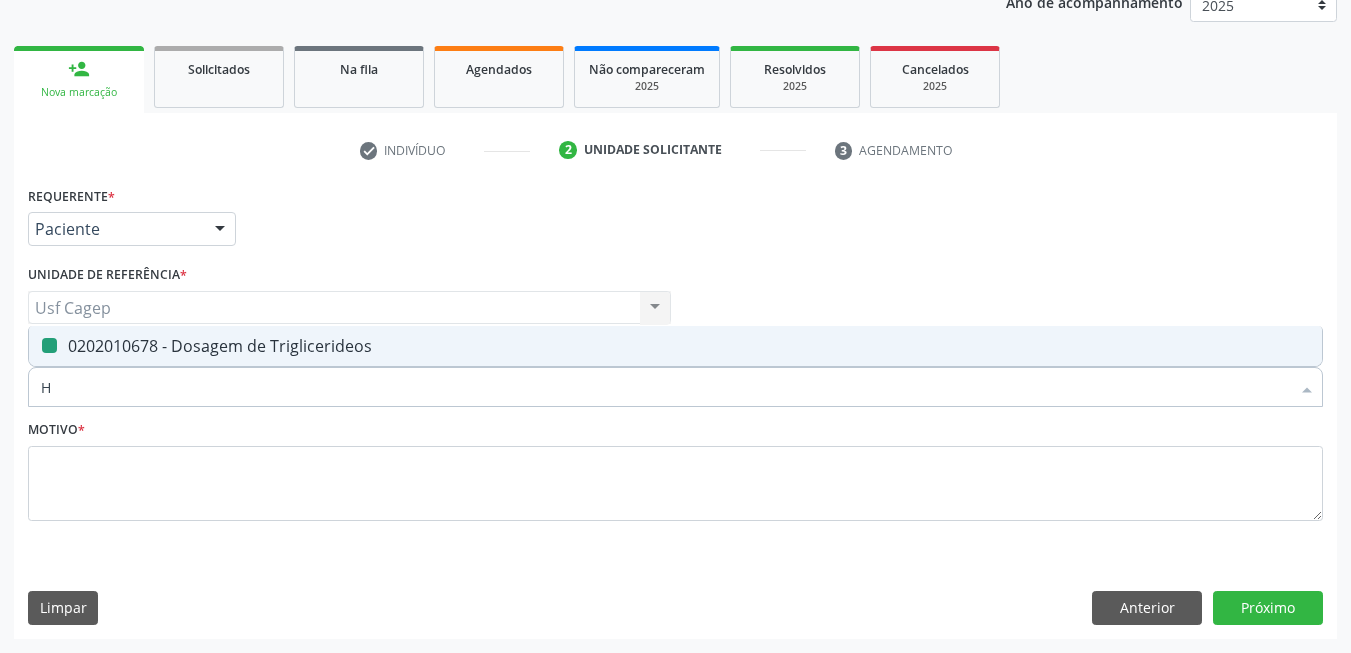 checkbox on "false" 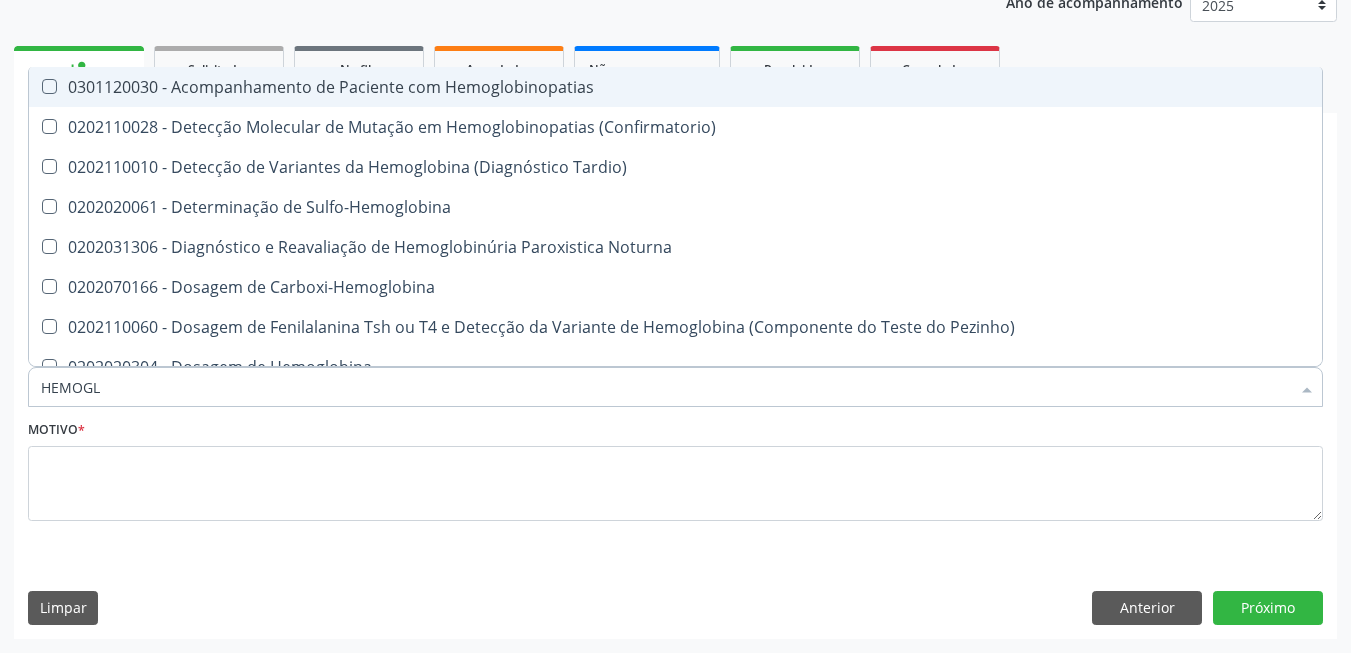 type on "HEMOGLO" 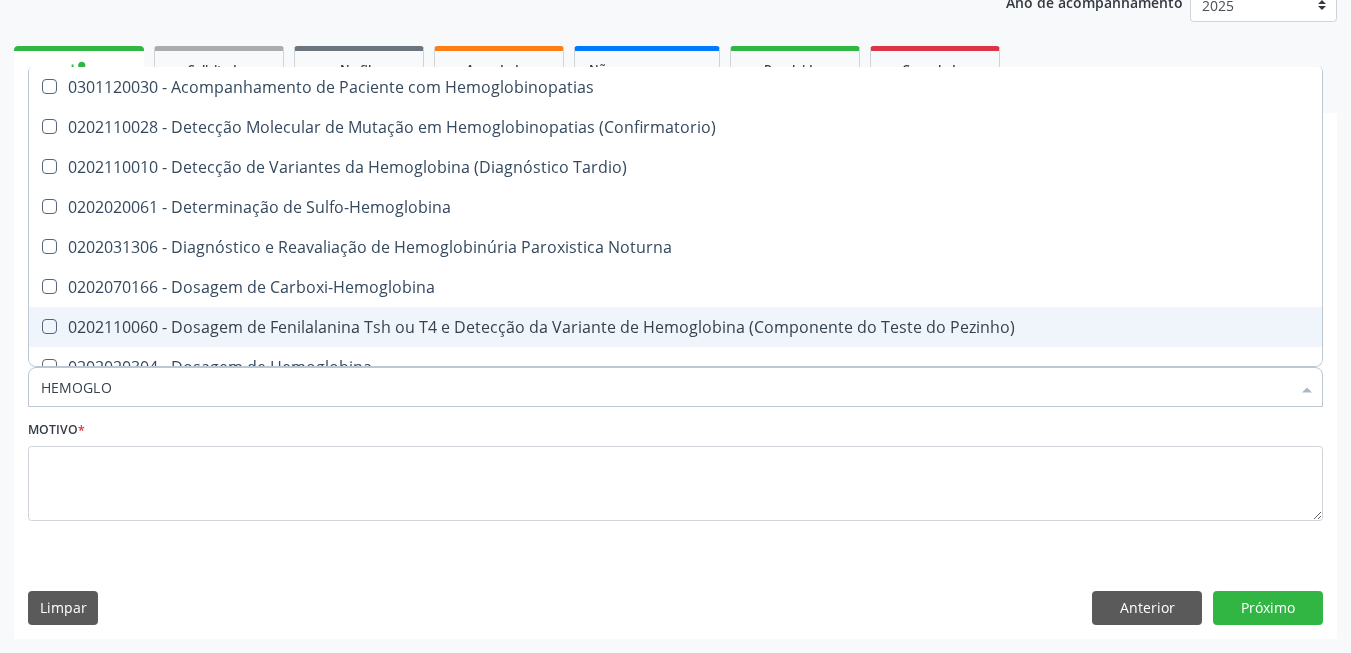 scroll, scrollTop: 200, scrollLeft: 0, axis: vertical 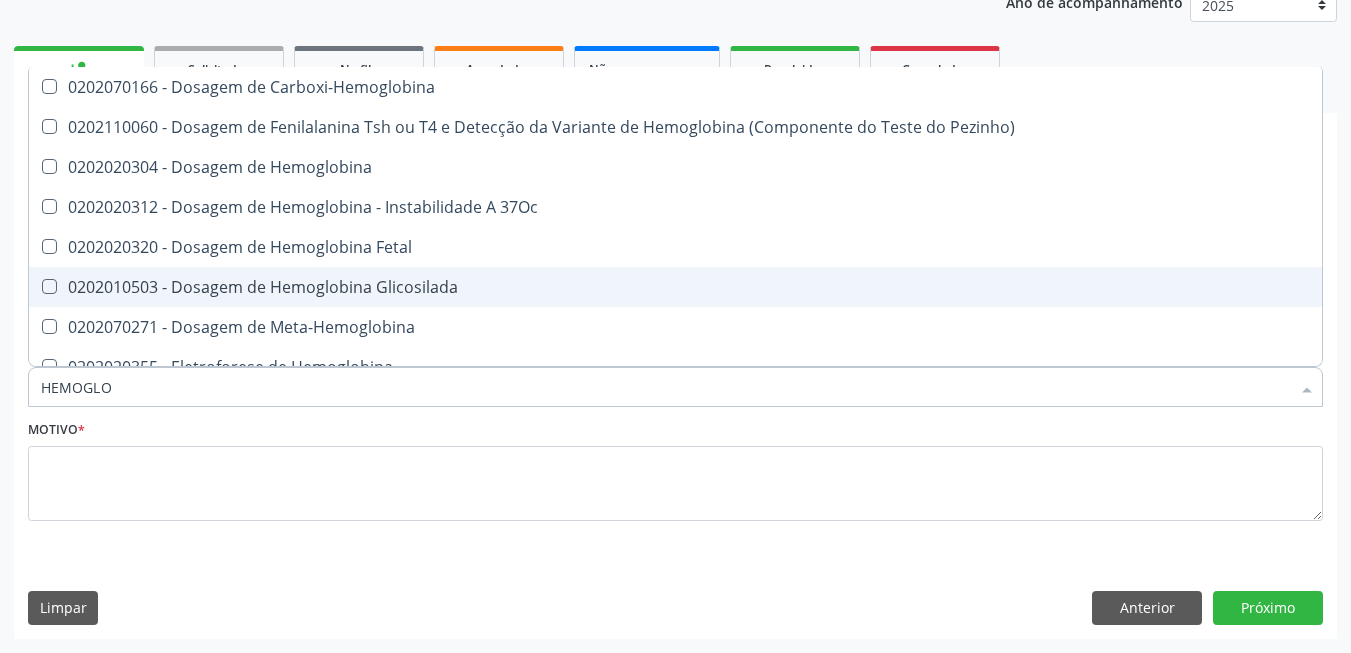 drag, startPoint x: 335, startPoint y: 278, endPoint x: 325, endPoint y: 291, distance: 16.40122 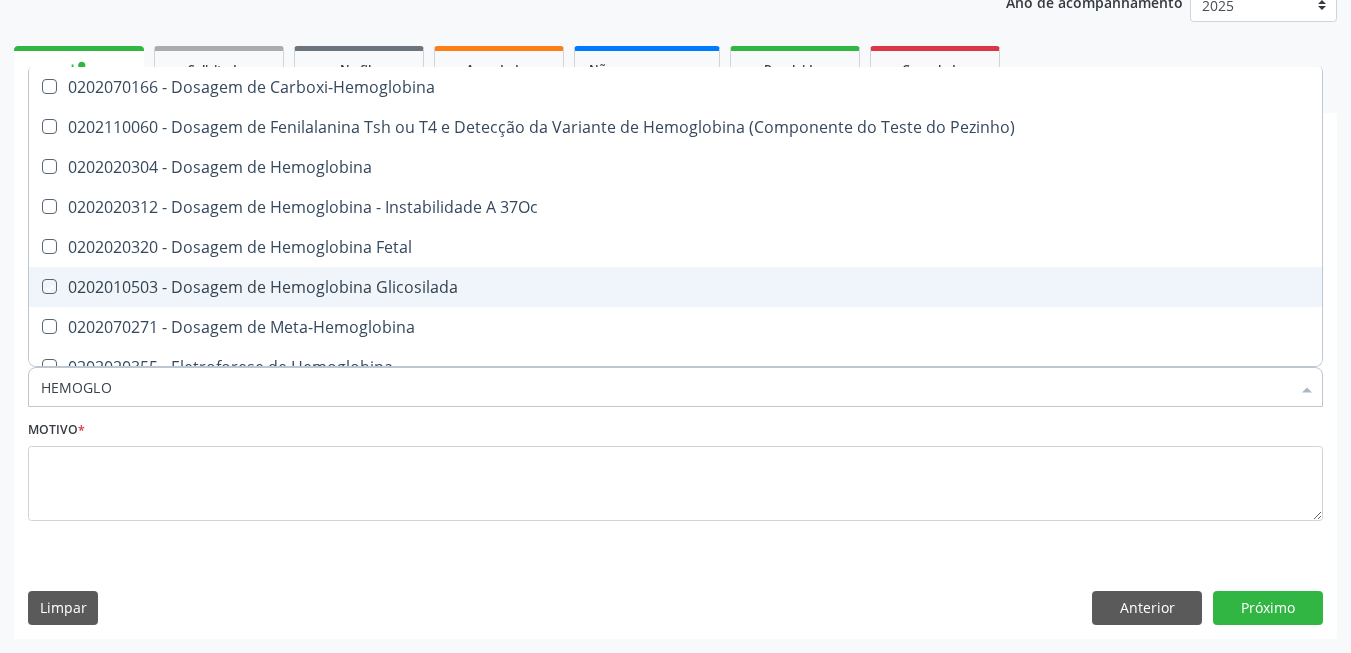 checkbox on "true" 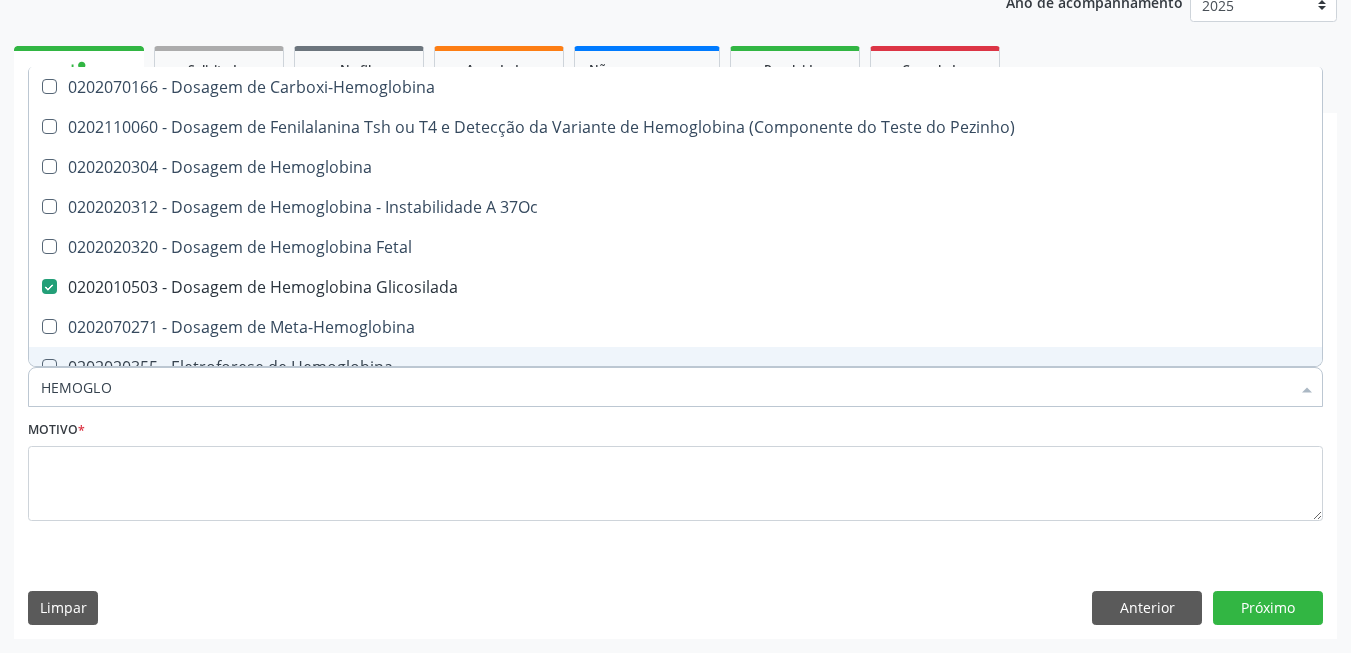 click on "HEMOGLO" at bounding box center (665, 387) 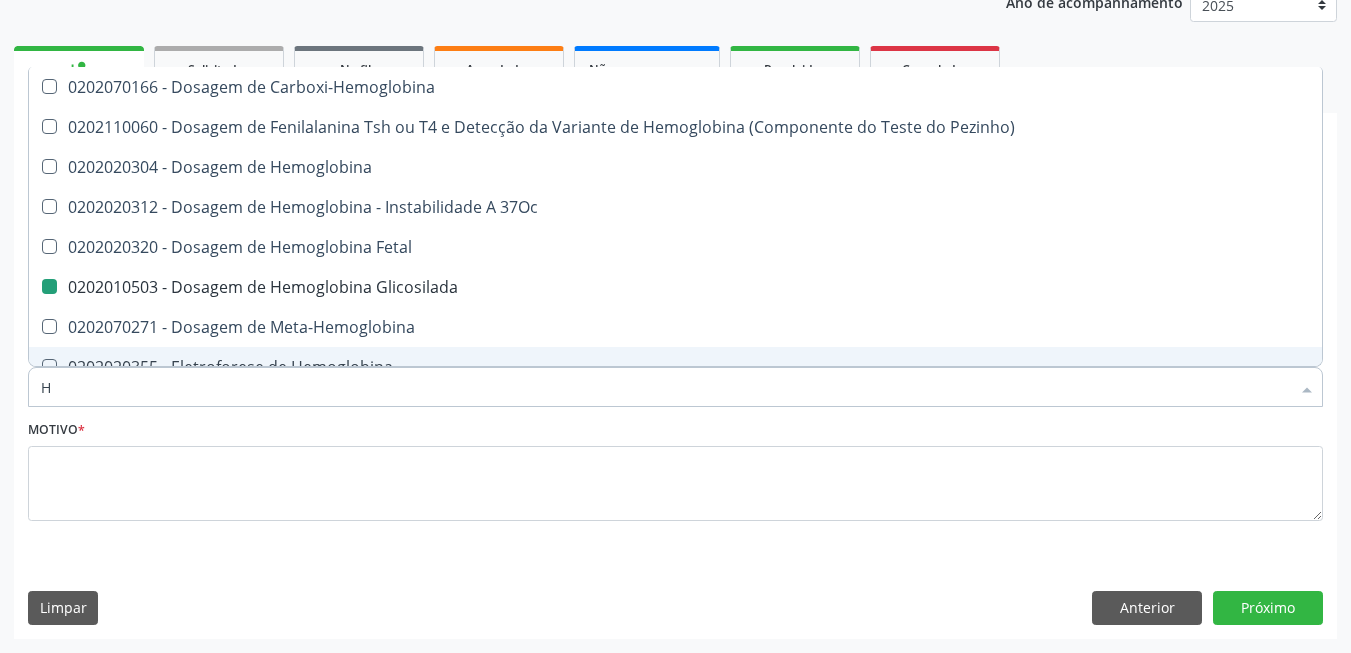 type on "HE" 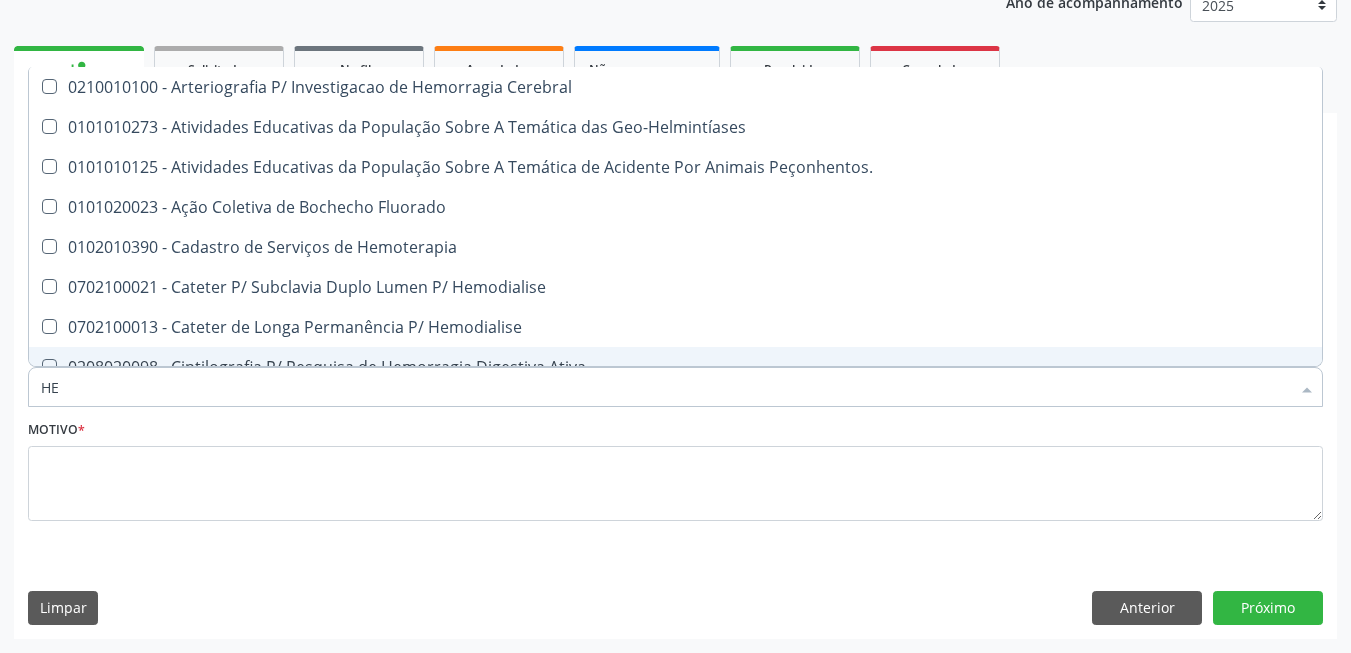 type on "HEM" 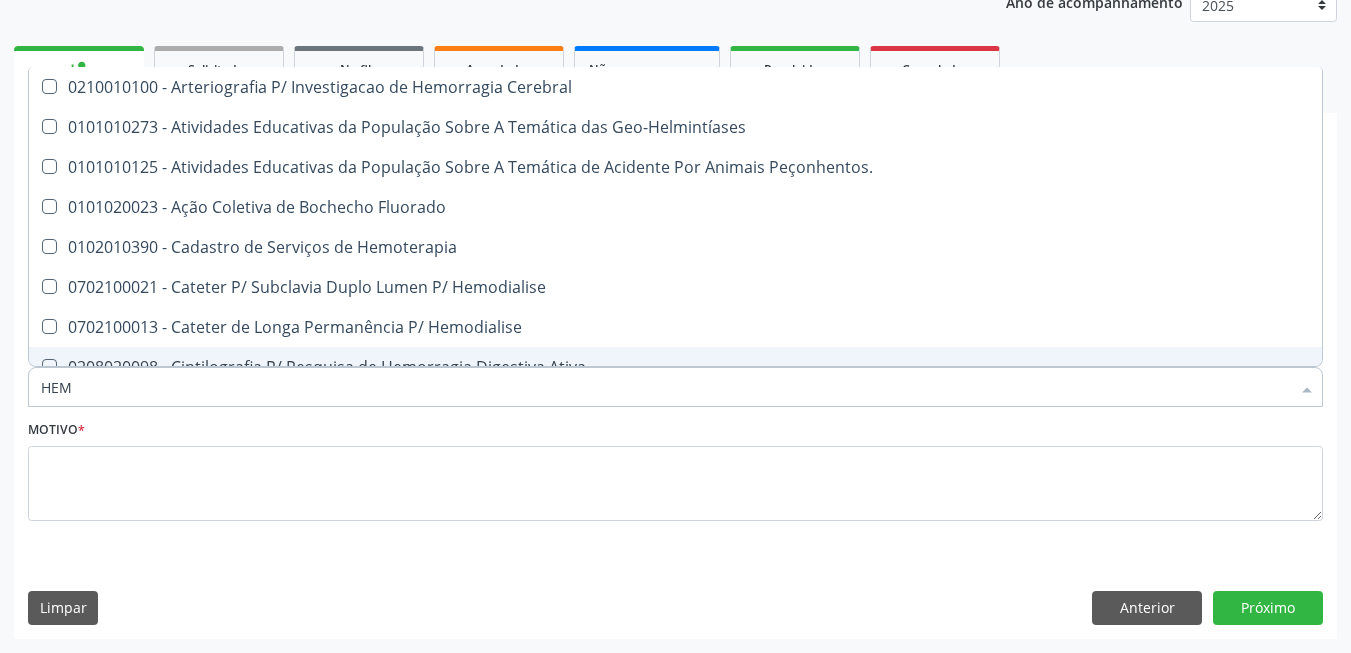 type on "HEMO" 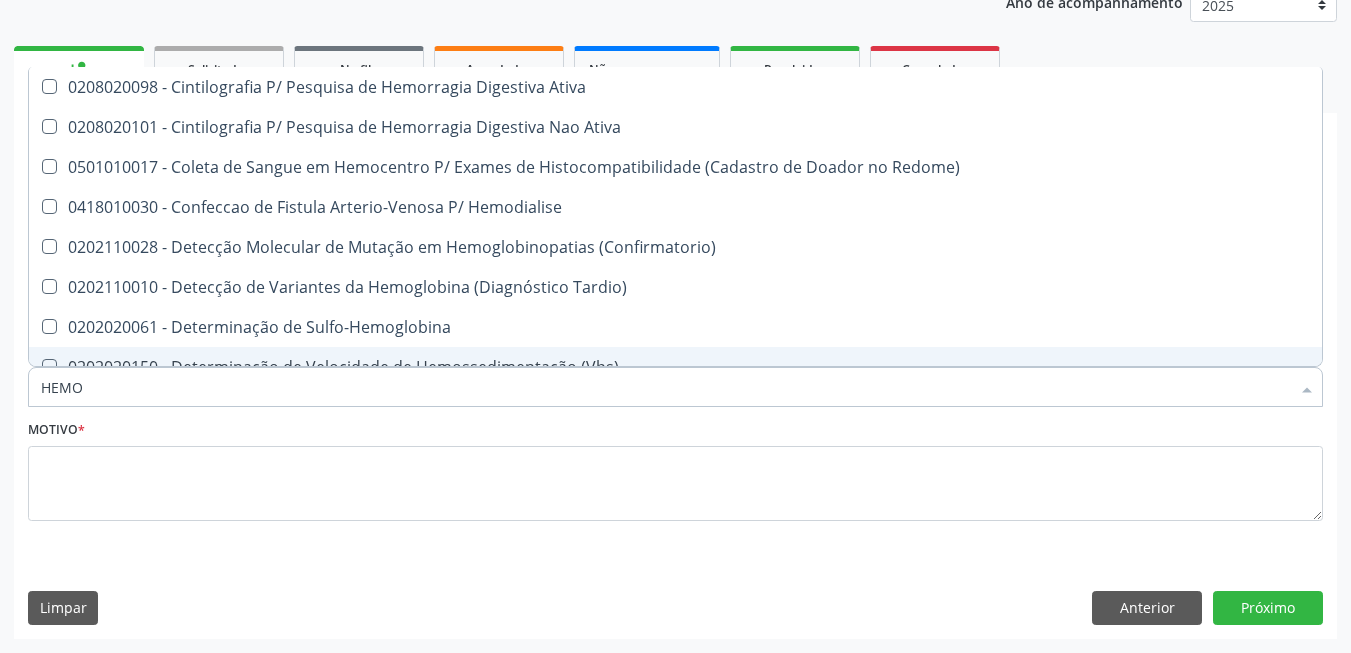 type on "HEMOG" 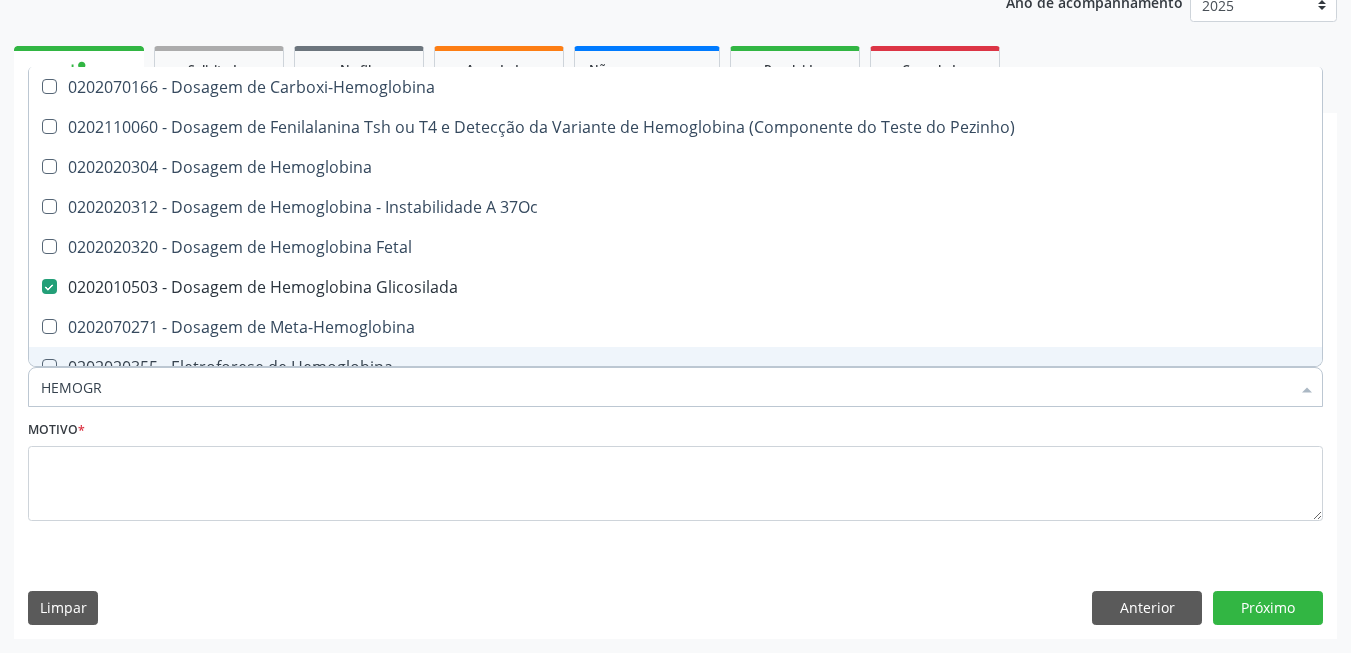 type on "HEMOGRA" 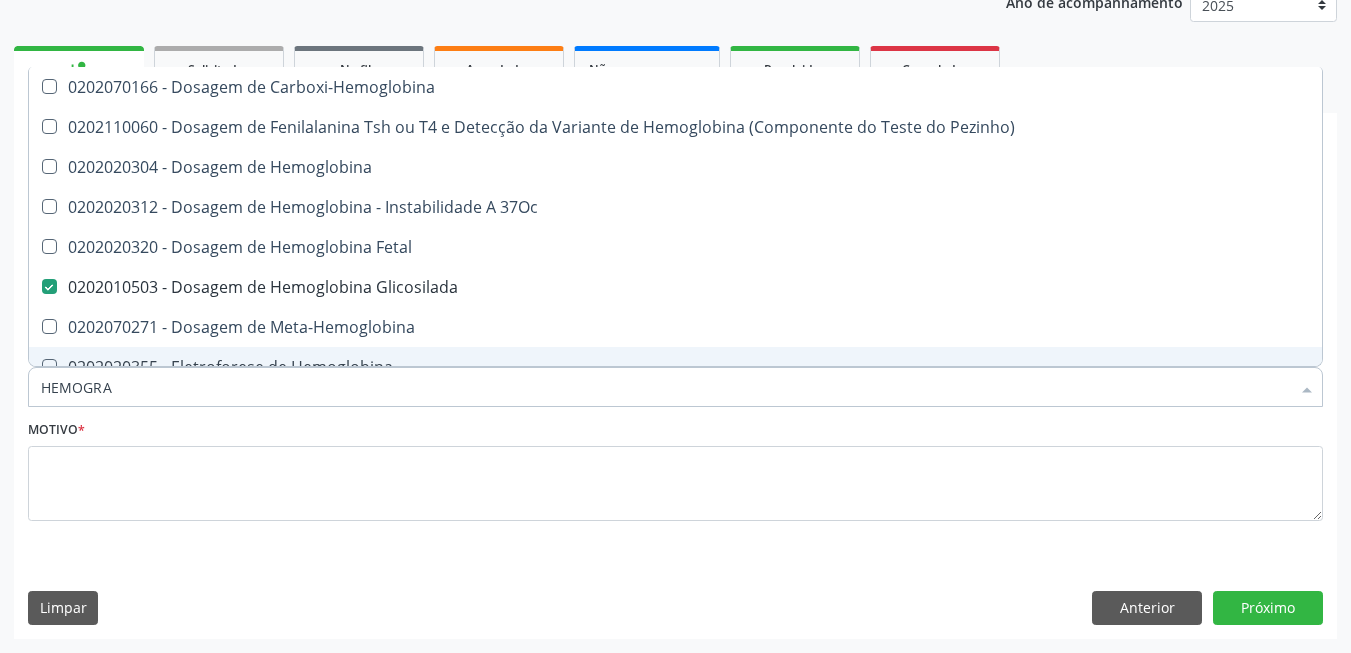 scroll, scrollTop: 0, scrollLeft: 0, axis: both 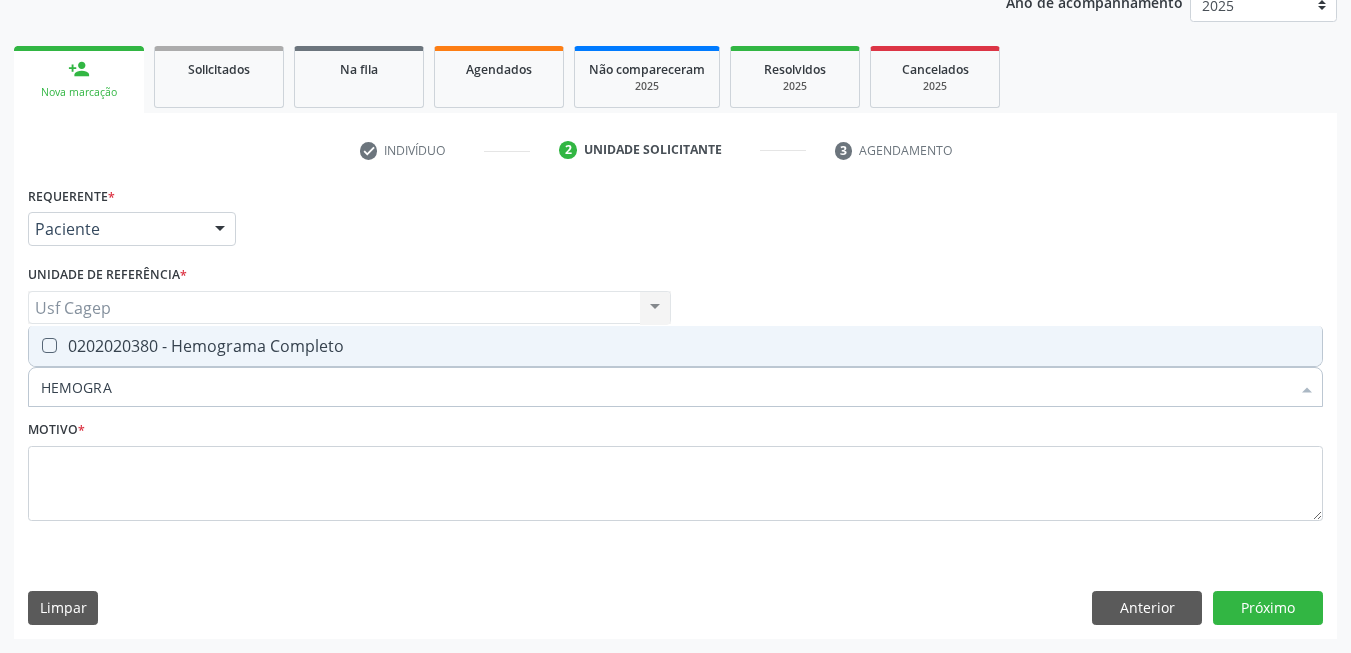 click on "0202020380 - Hemograma Completo" at bounding box center [675, 346] 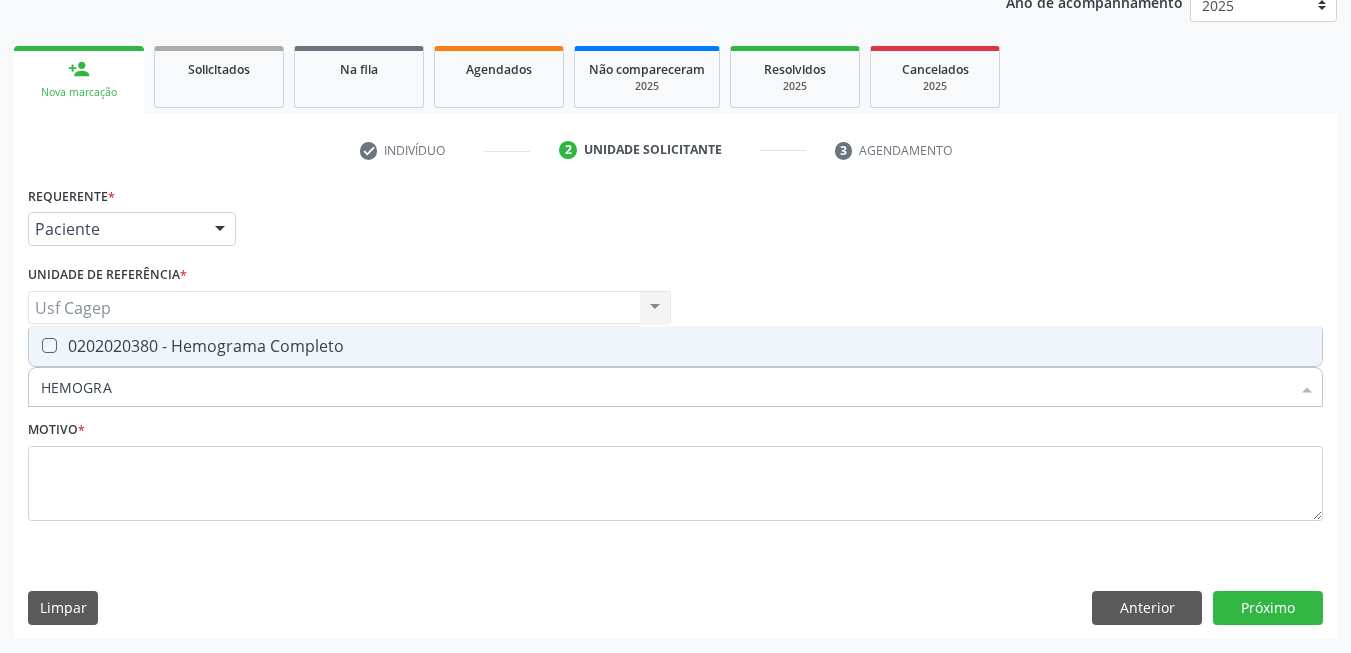 checkbox on "true" 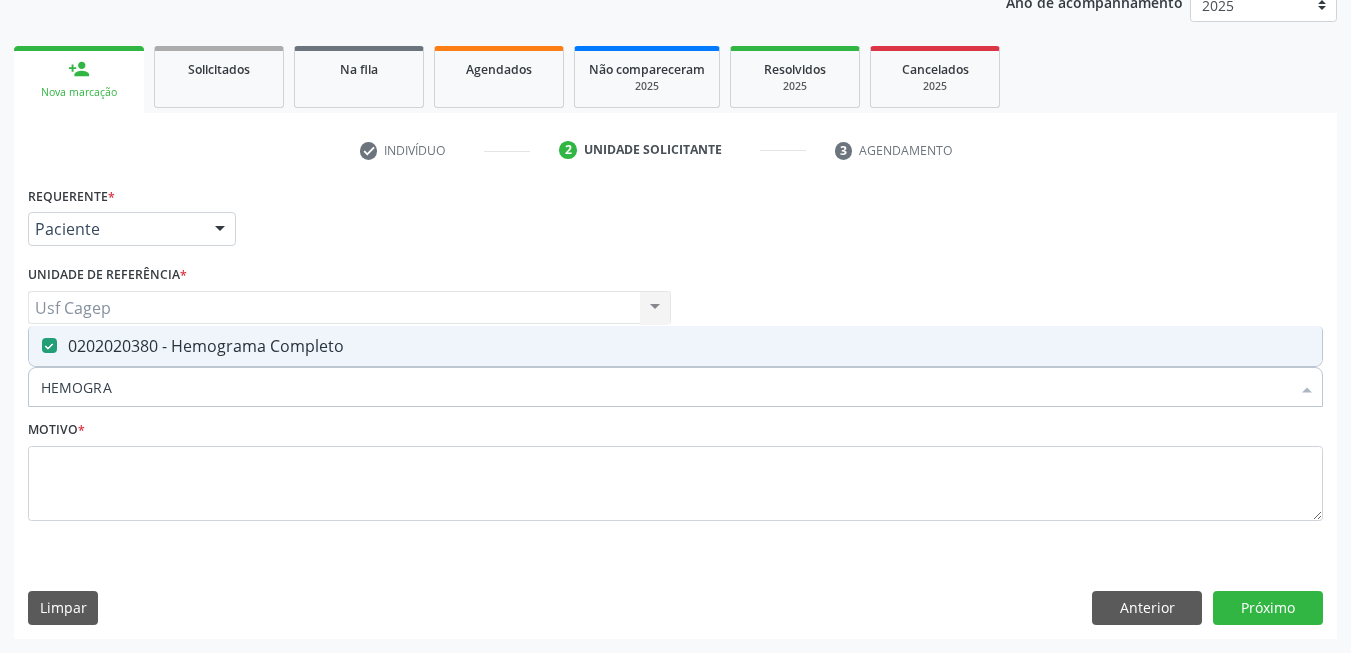 click on "HEMOGRA" at bounding box center (665, 387) 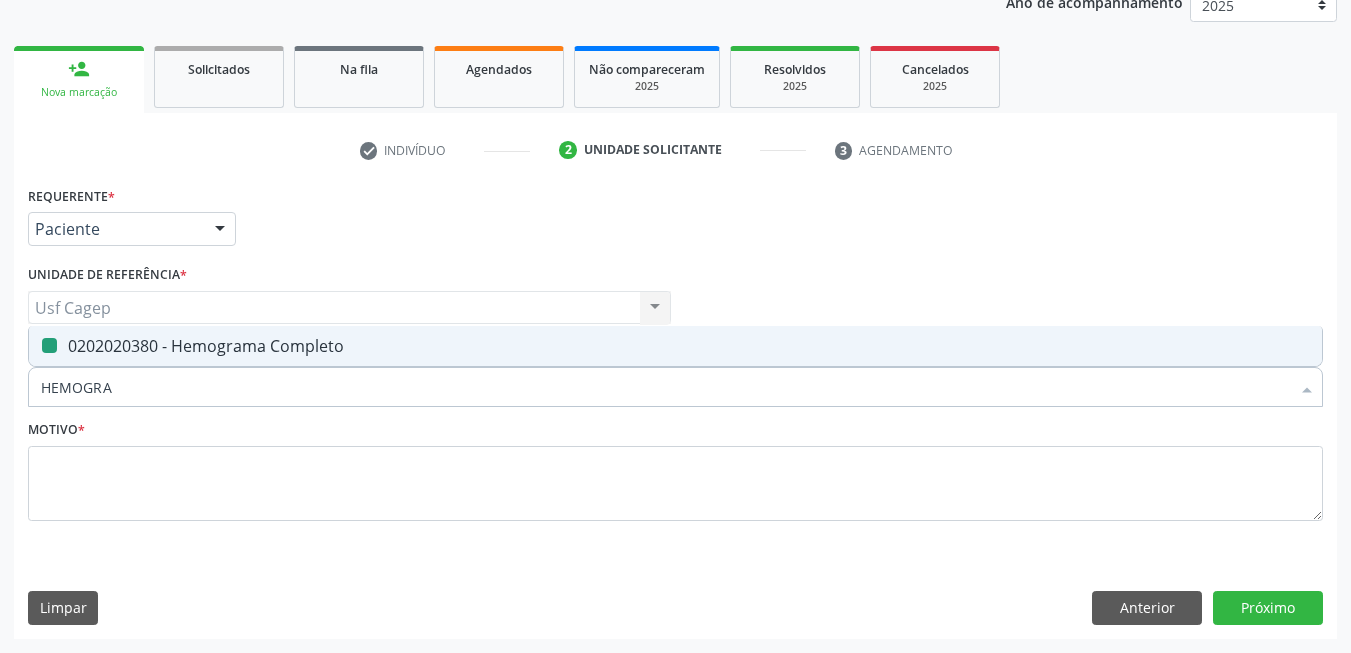 type on "T" 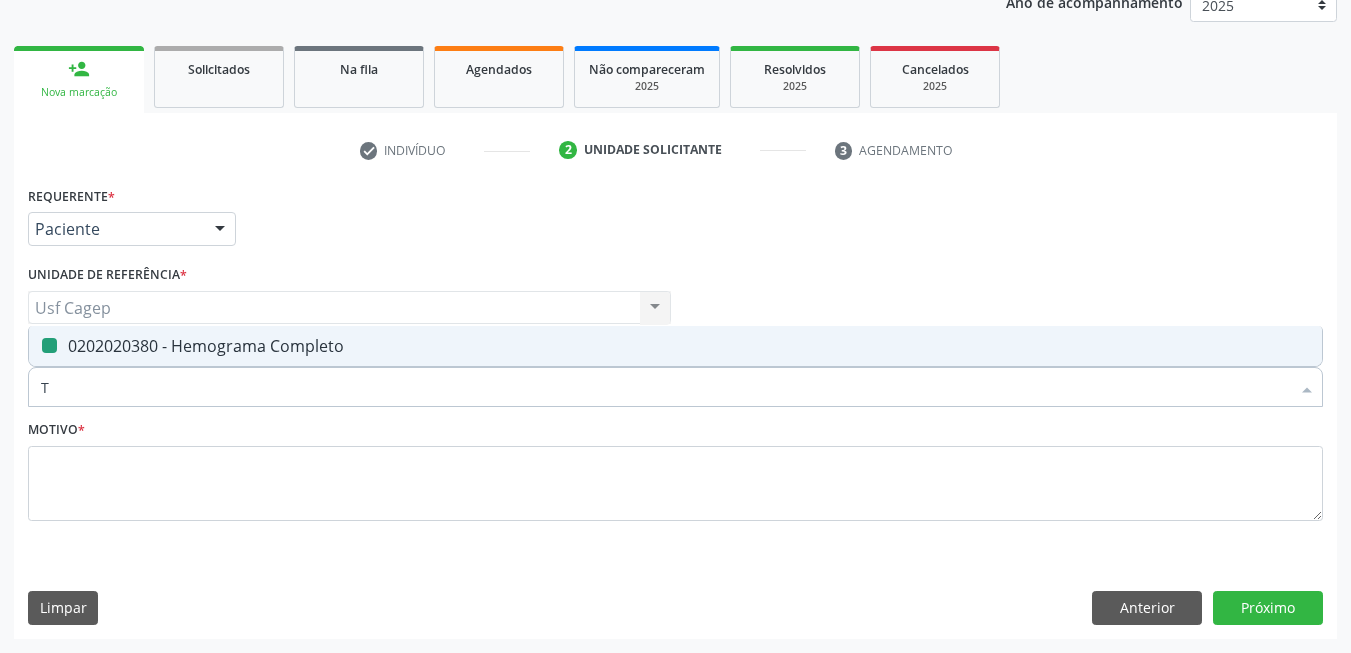 checkbox on "false" 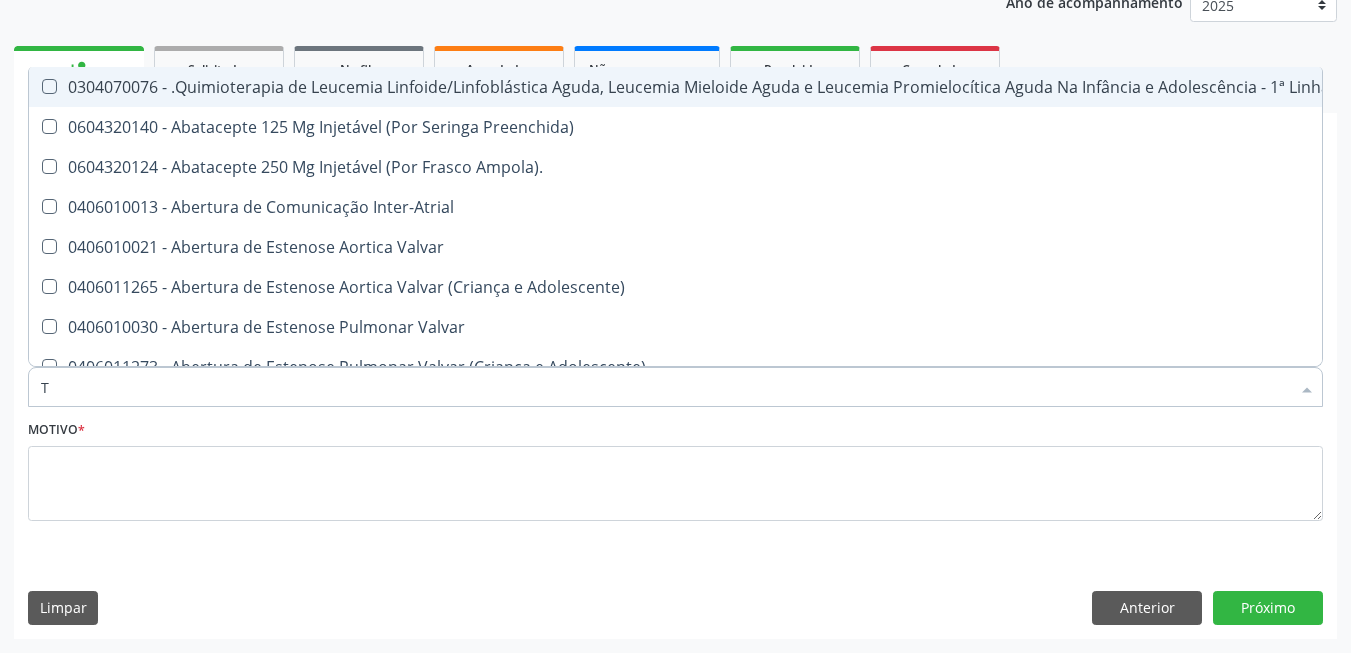 type on "T4" 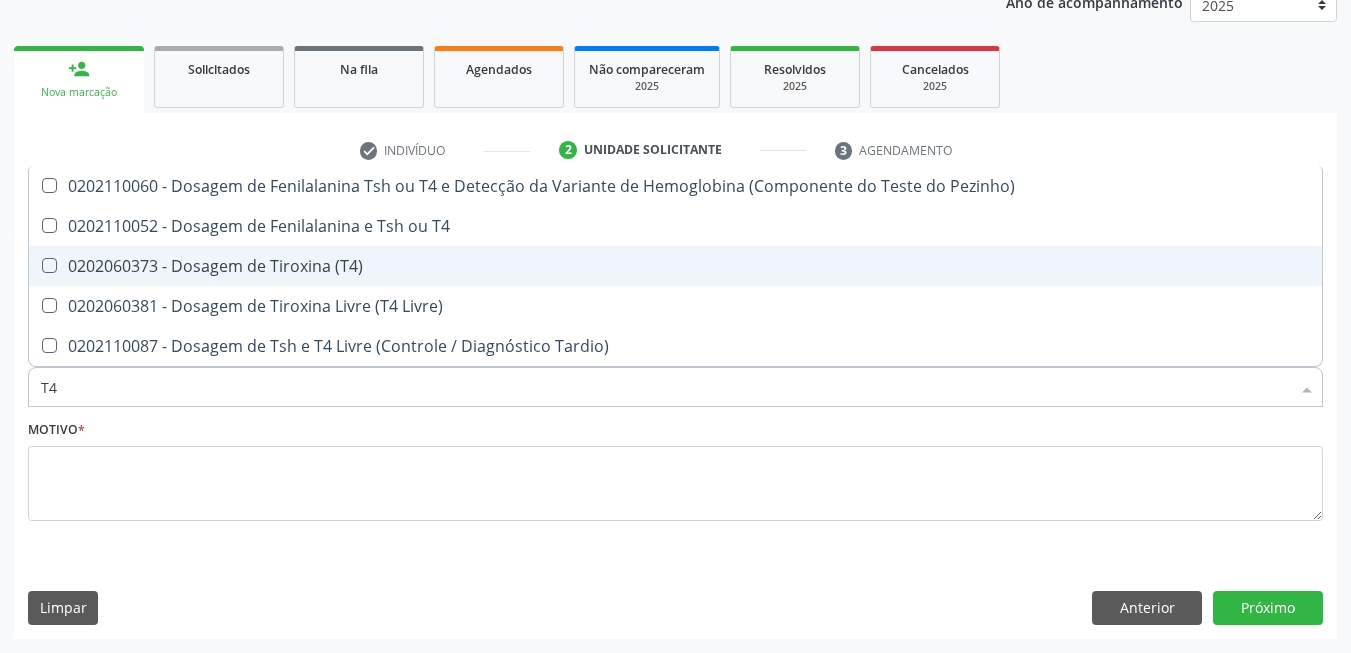 click on "0202060373 - Dosagem de Tiroxina (T4)" at bounding box center [675, 266] 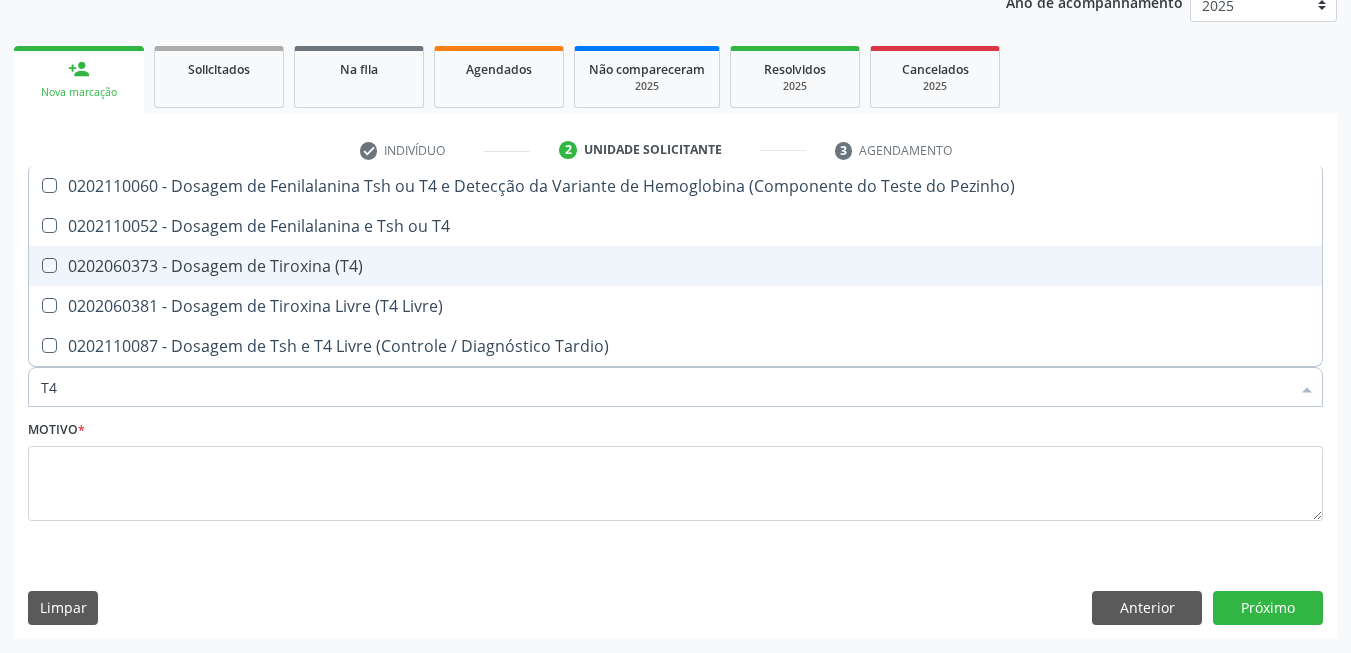 checkbox on "true" 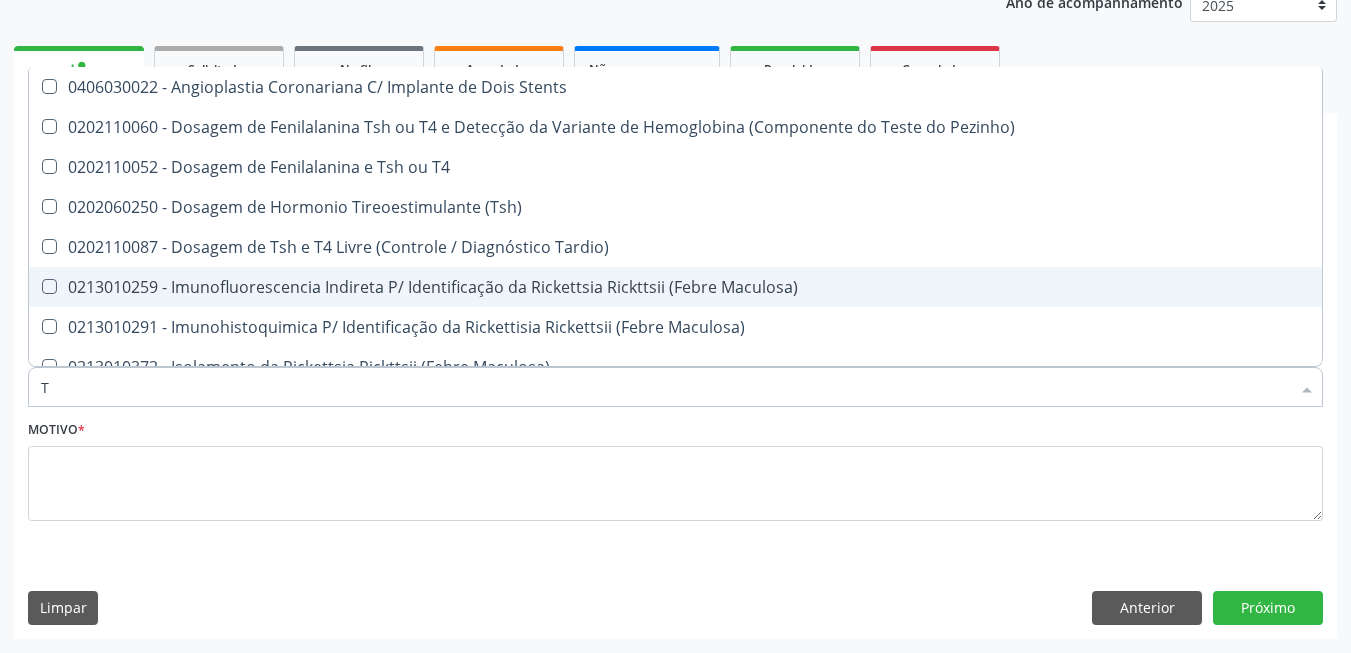 type on "TS" 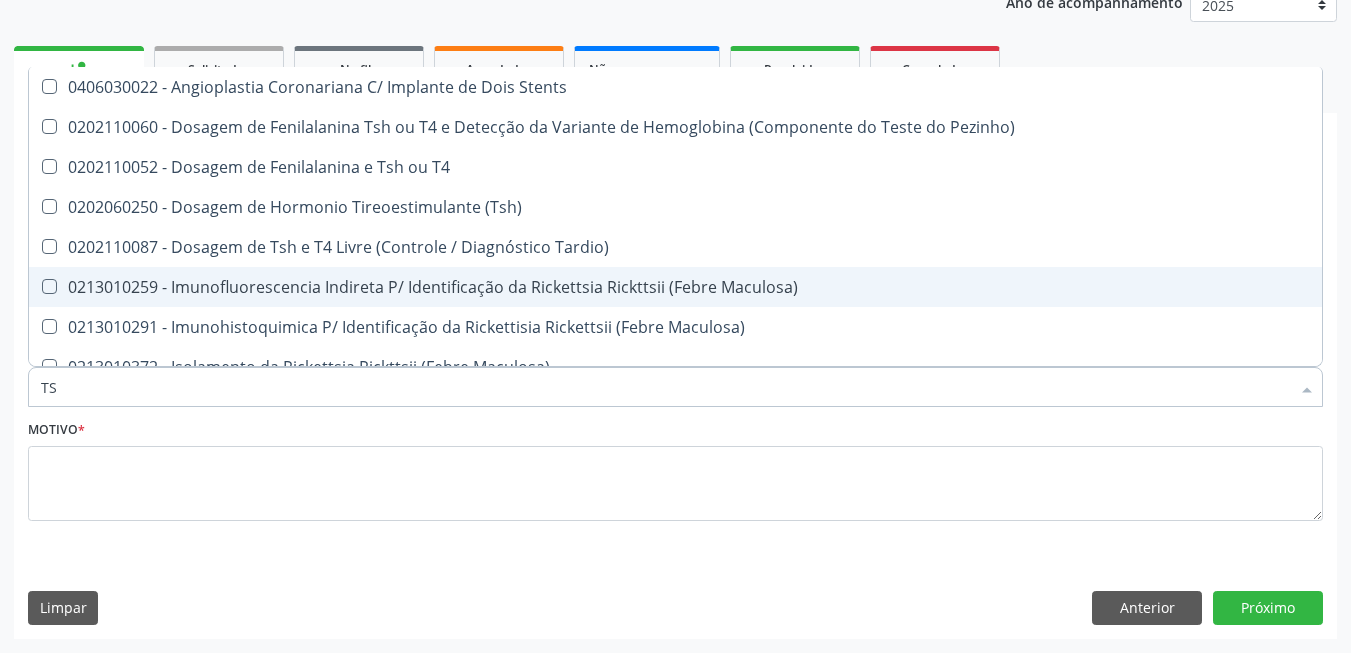 type on "TSH" 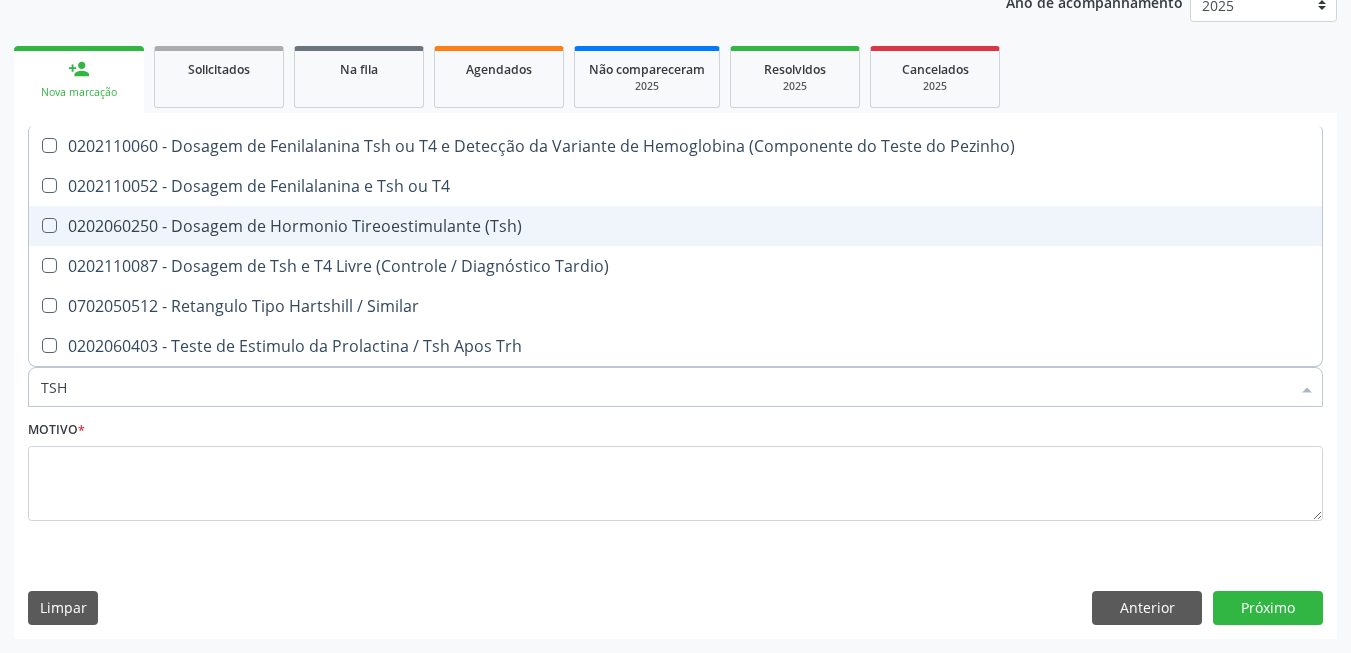 click on "0202060250 - Dosagem de Hormonio Tireoestimulante (Tsh)" at bounding box center (675, 226) 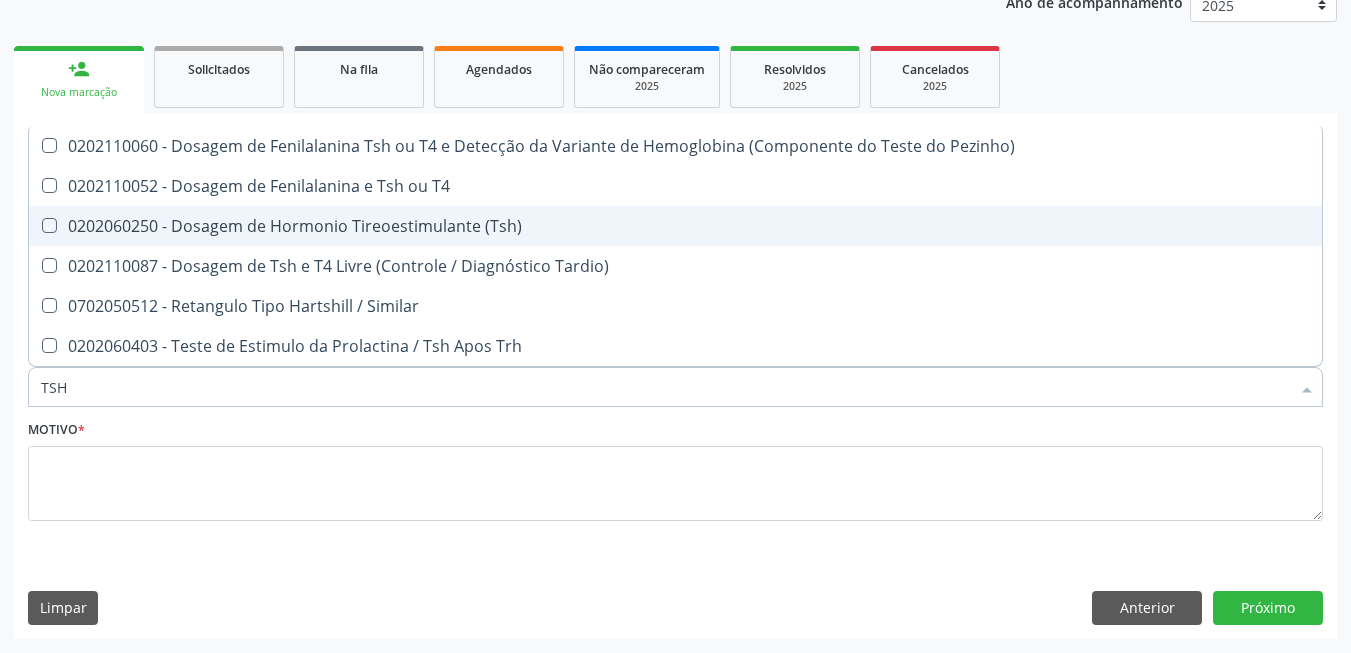 checkbox on "true" 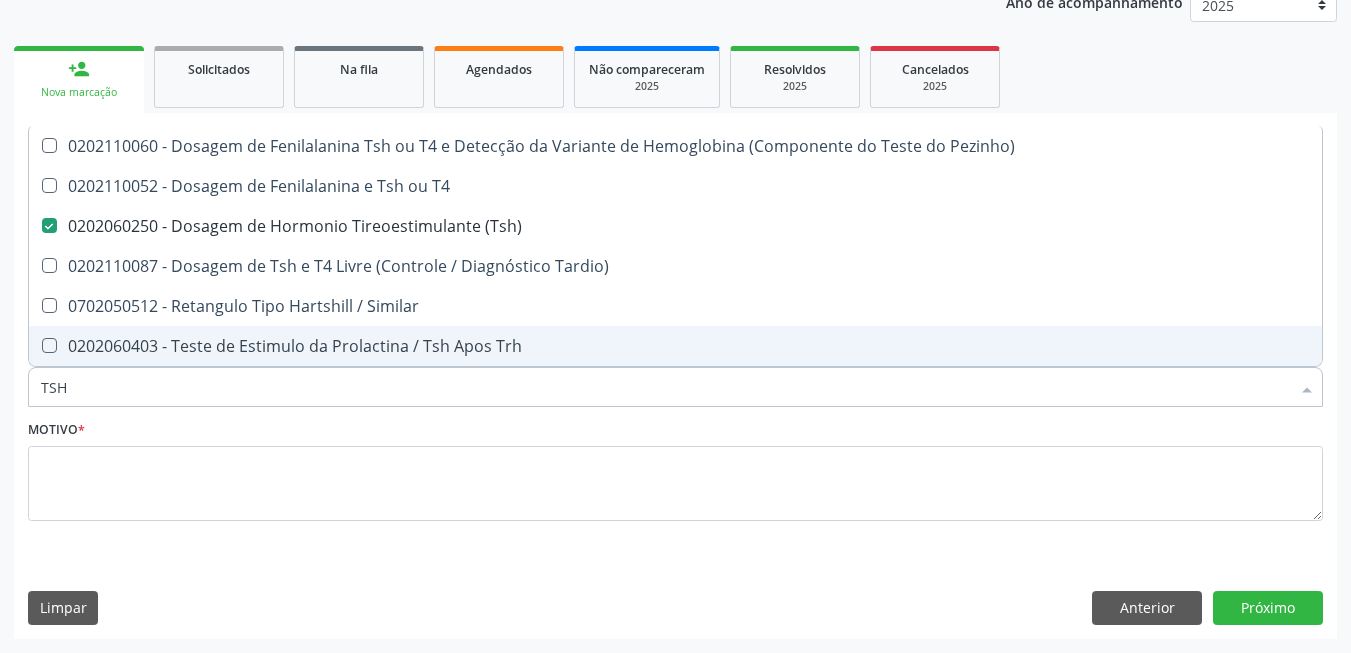 click on "TSH" at bounding box center (665, 387) 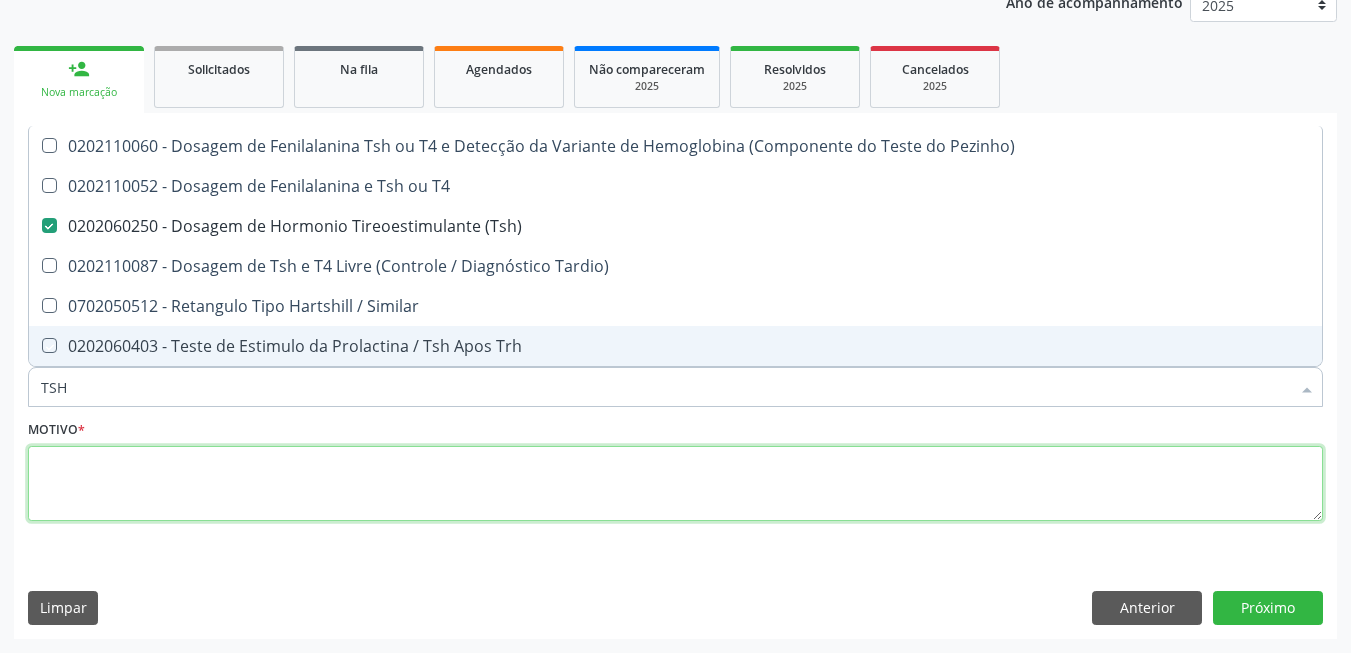 click at bounding box center [675, 484] 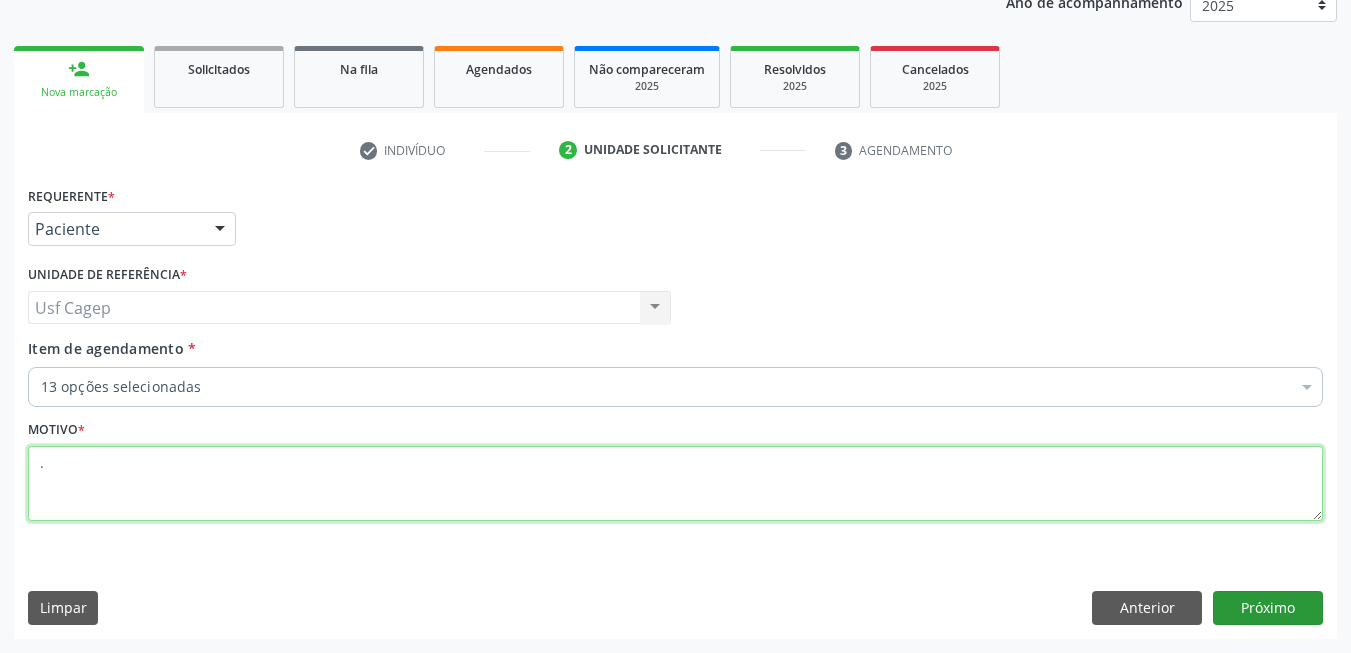 type on "." 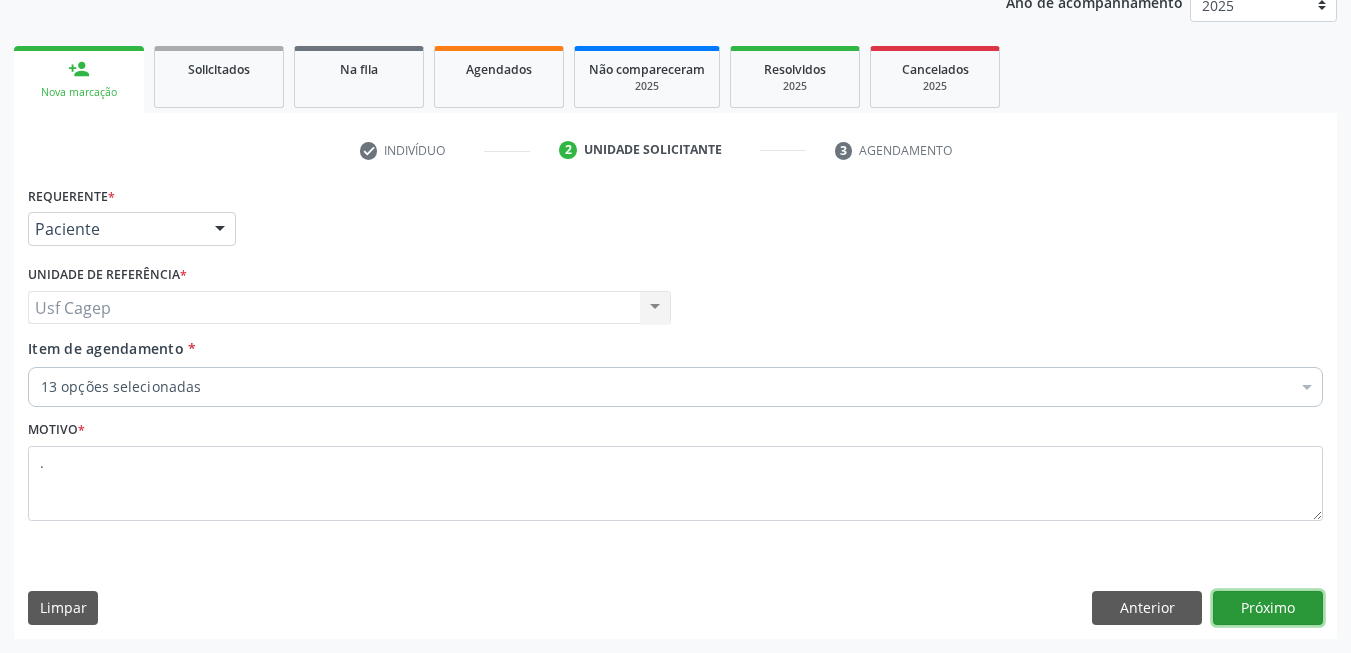 click on "Próximo" at bounding box center [1268, 608] 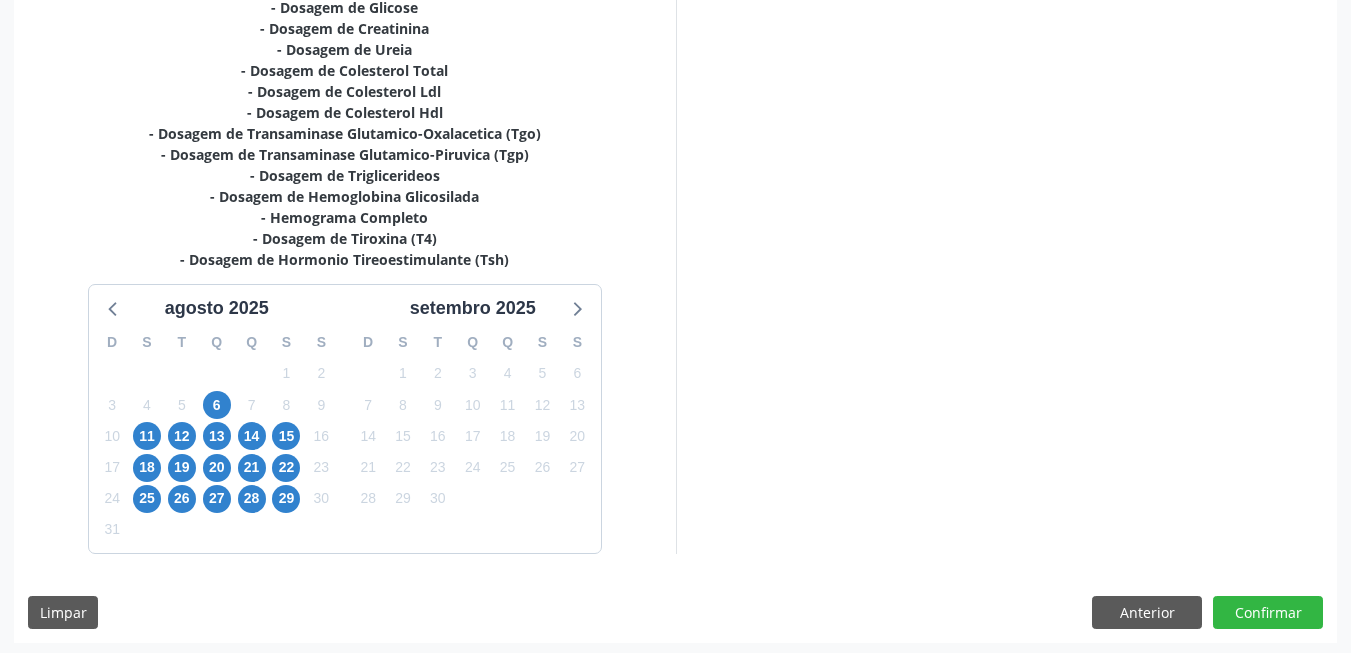 scroll, scrollTop: 469, scrollLeft: 0, axis: vertical 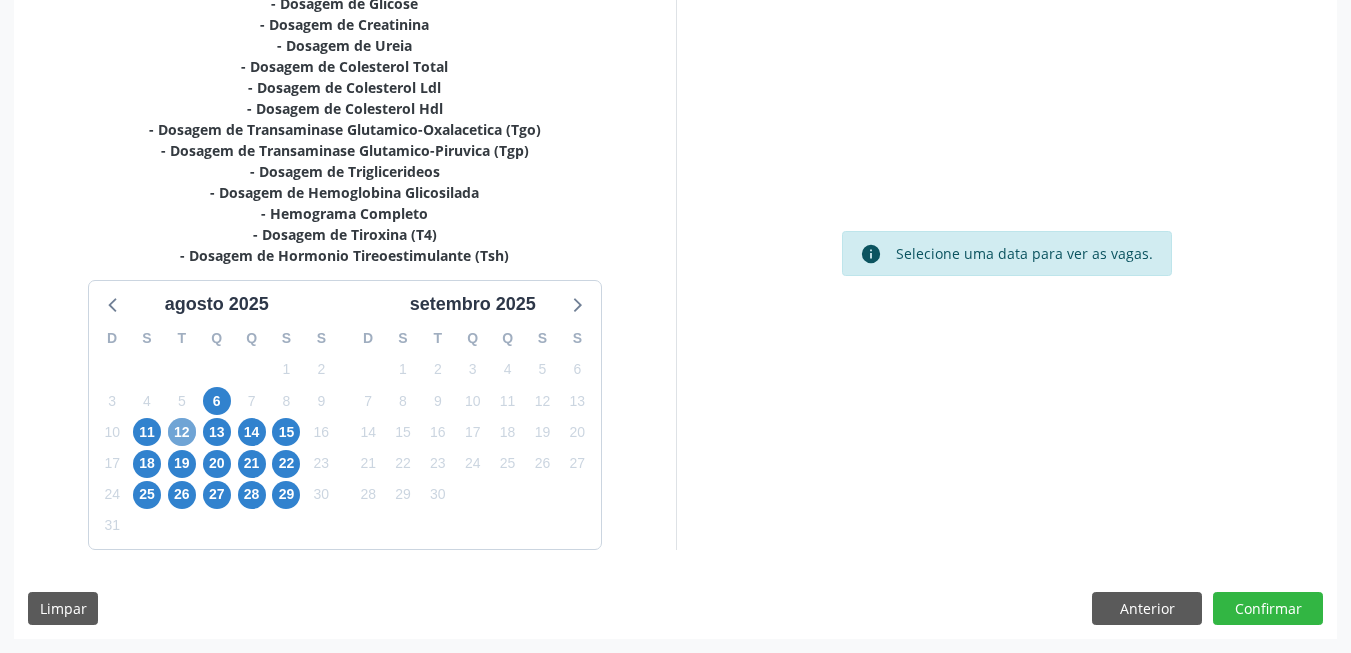click on "12" at bounding box center (182, 432) 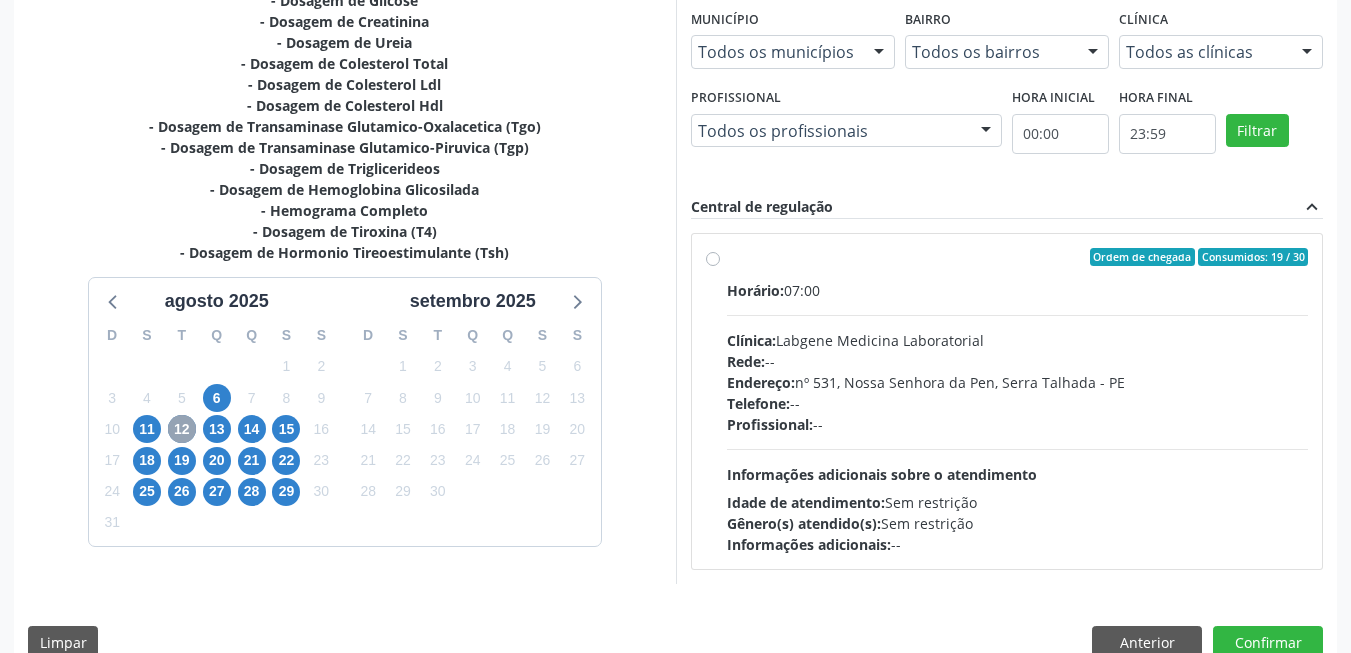 scroll, scrollTop: 506, scrollLeft: 0, axis: vertical 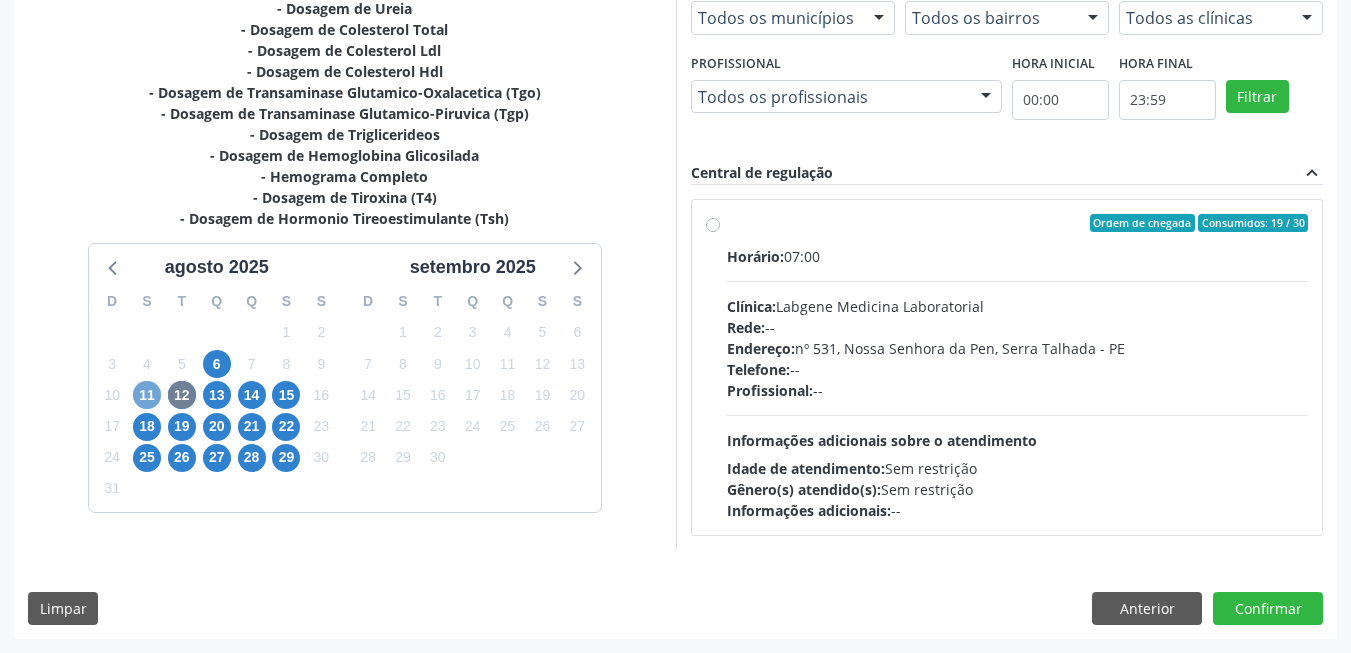 click on "11" at bounding box center (147, 395) 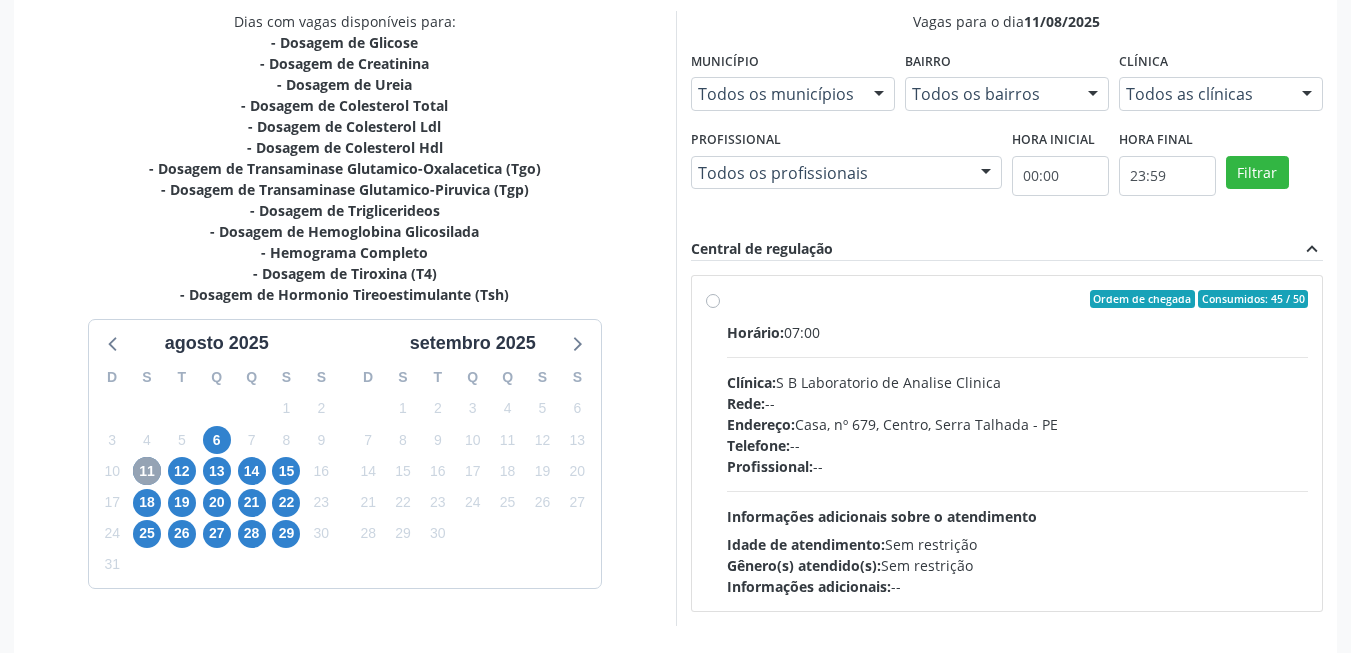 scroll, scrollTop: 506, scrollLeft: 0, axis: vertical 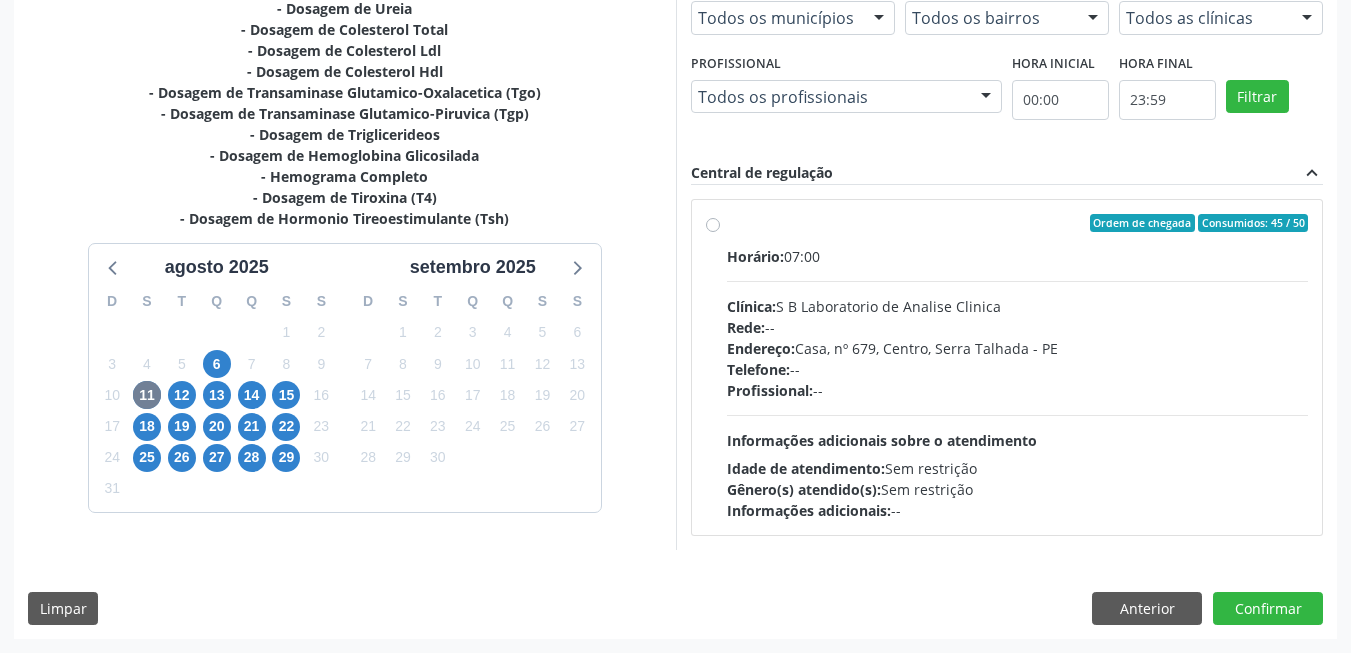 click on "Horário:   07:00
Clínica:  S B Laboratorio de Analise Clinica
Rede:
--
Endereço:   Casa, nº 679, Centro, [CITY] - [STATE]
Telefone:   [PHONE]
Profissional:
--
Informações adicionais sobre o atendimento
Idade de atendimento:
Sem restrição
Gênero(s) atendido(s):
Sem restrição
Informações adicionais:
--" at bounding box center (1018, 383) 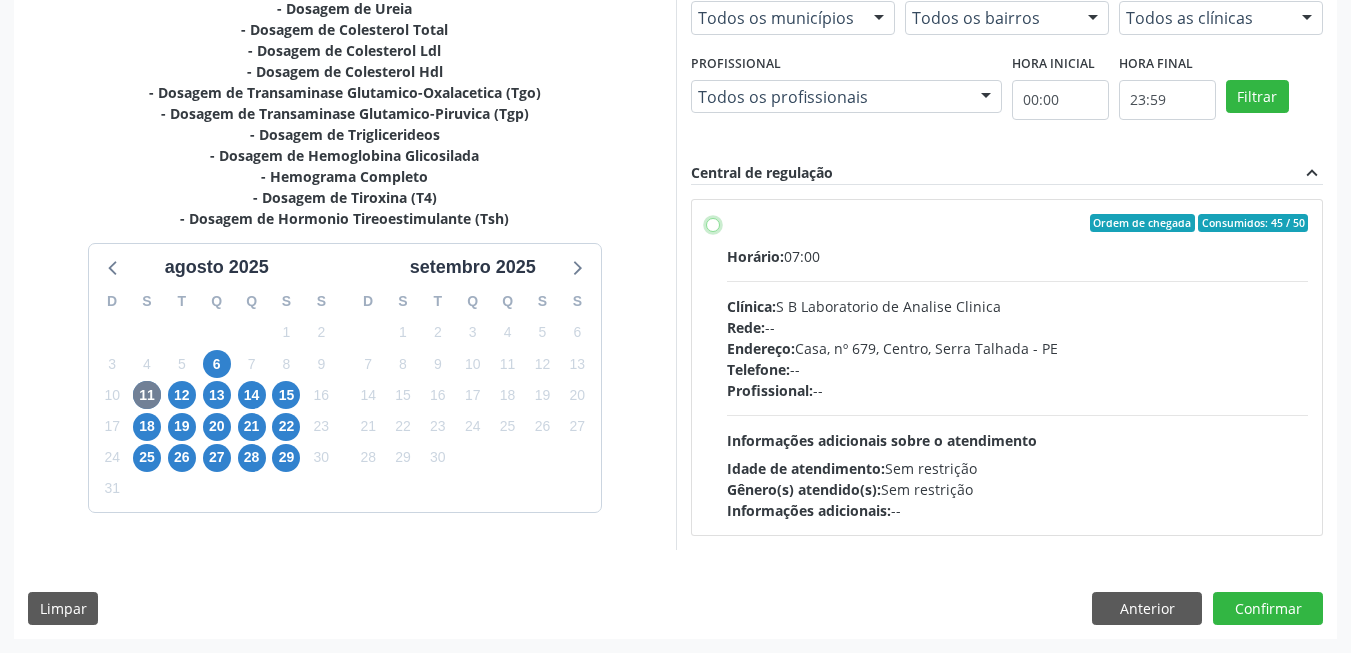 click on "Ordem de chegada
Consumidos: 45 / 50
Horário:   07:00
Clínica:  S B Laboratorio de Analise Clinica
Rede:
--
Endereço:   Casa, nº 679, Centro, [CITY] - [STATE]
Telefone:   [PHONE]
Profissional:
--
Informações adicionais sobre o atendimento
Idade de atendimento:
Sem restrição
Gênero(s) atendido(s):
Sem restrição
Informações adicionais:
--" at bounding box center (713, 223) 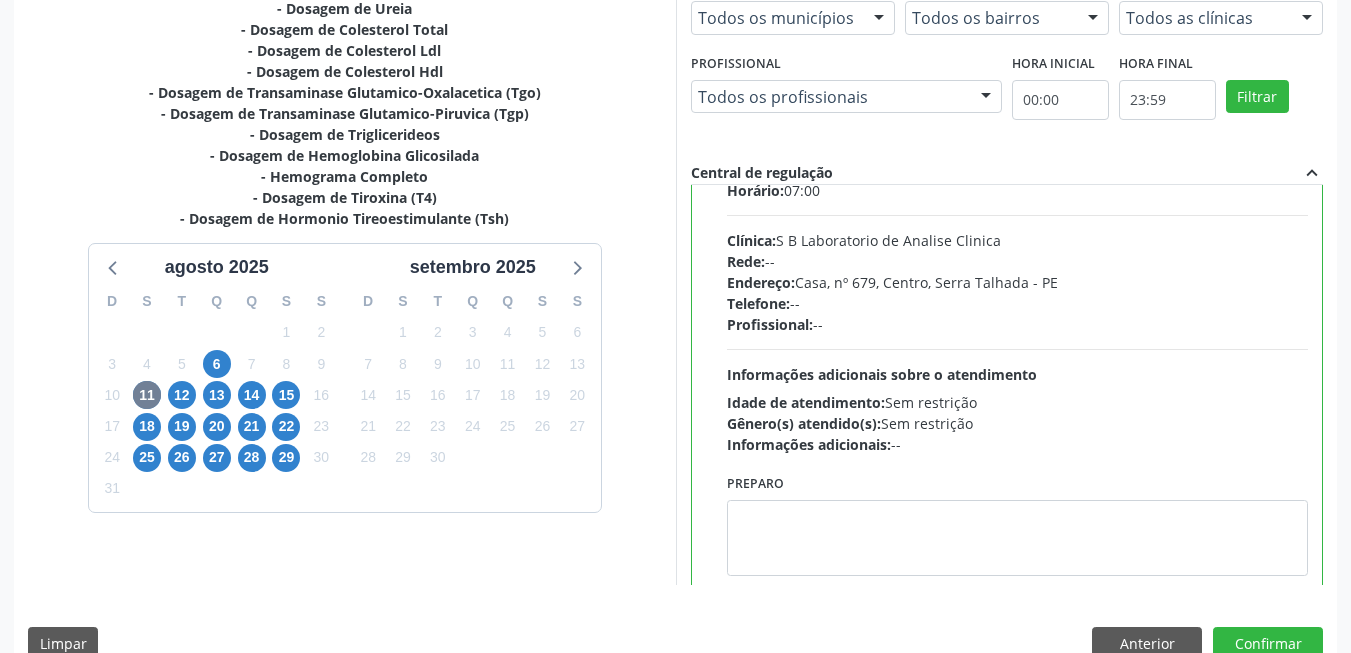 scroll, scrollTop: 99, scrollLeft: 0, axis: vertical 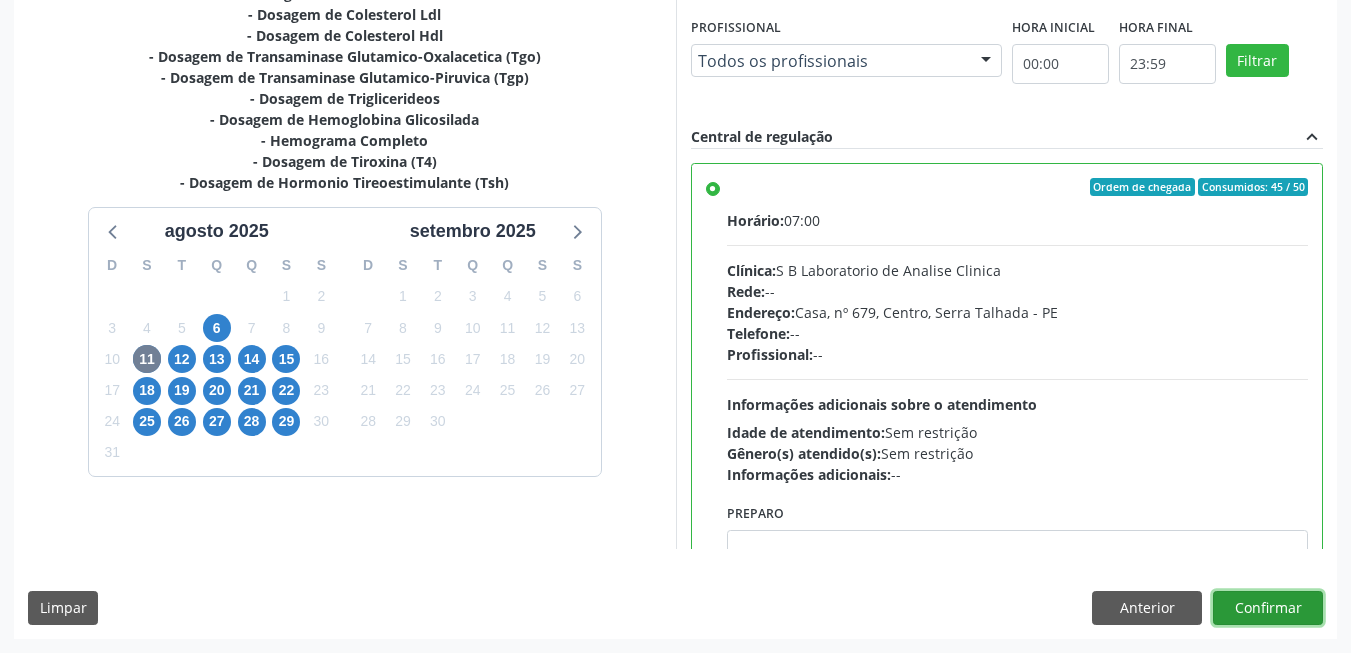 click on "Confirmar" at bounding box center (1268, 608) 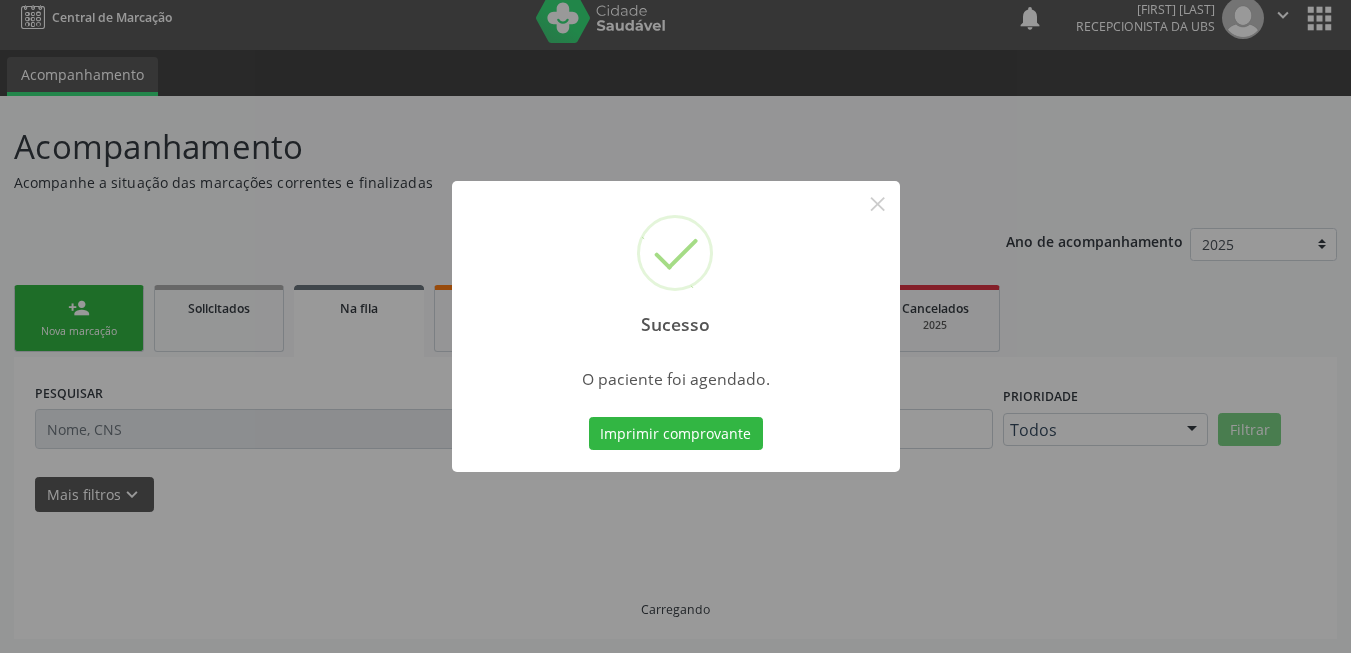 scroll, scrollTop: 14, scrollLeft: 0, axis: vertical 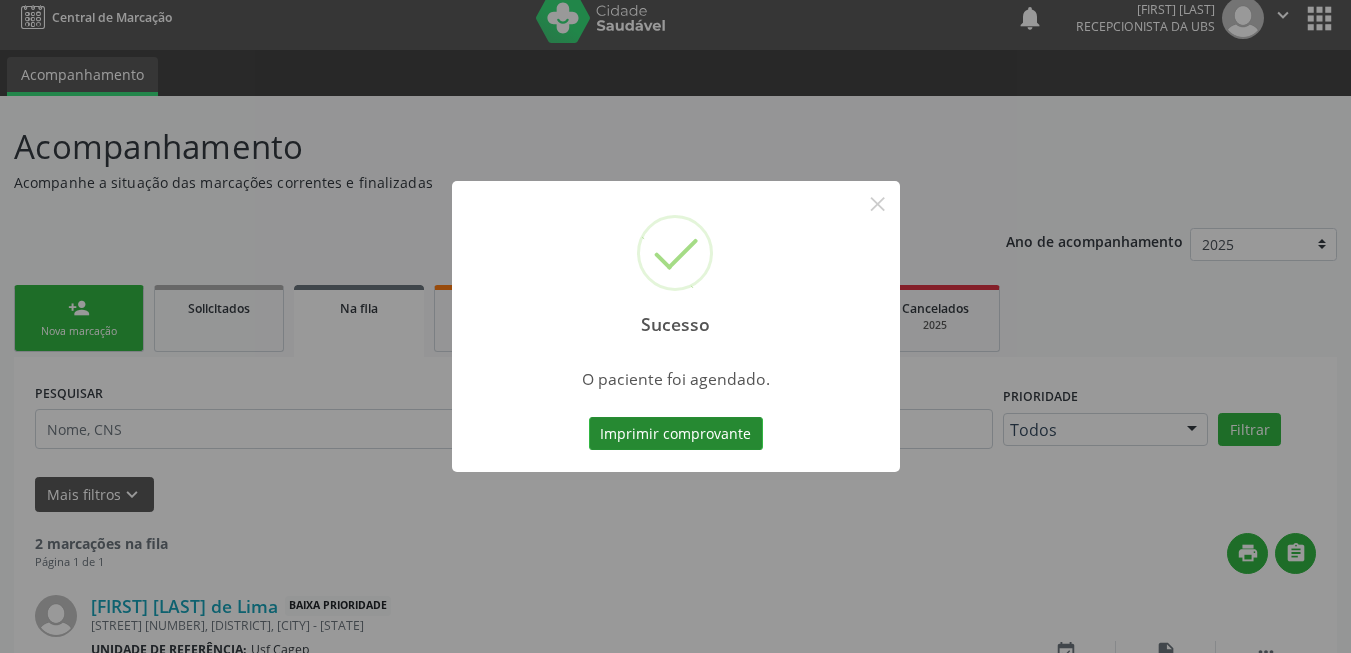 click on "Imprimir comprovante" at bounding box center (676, 434) 